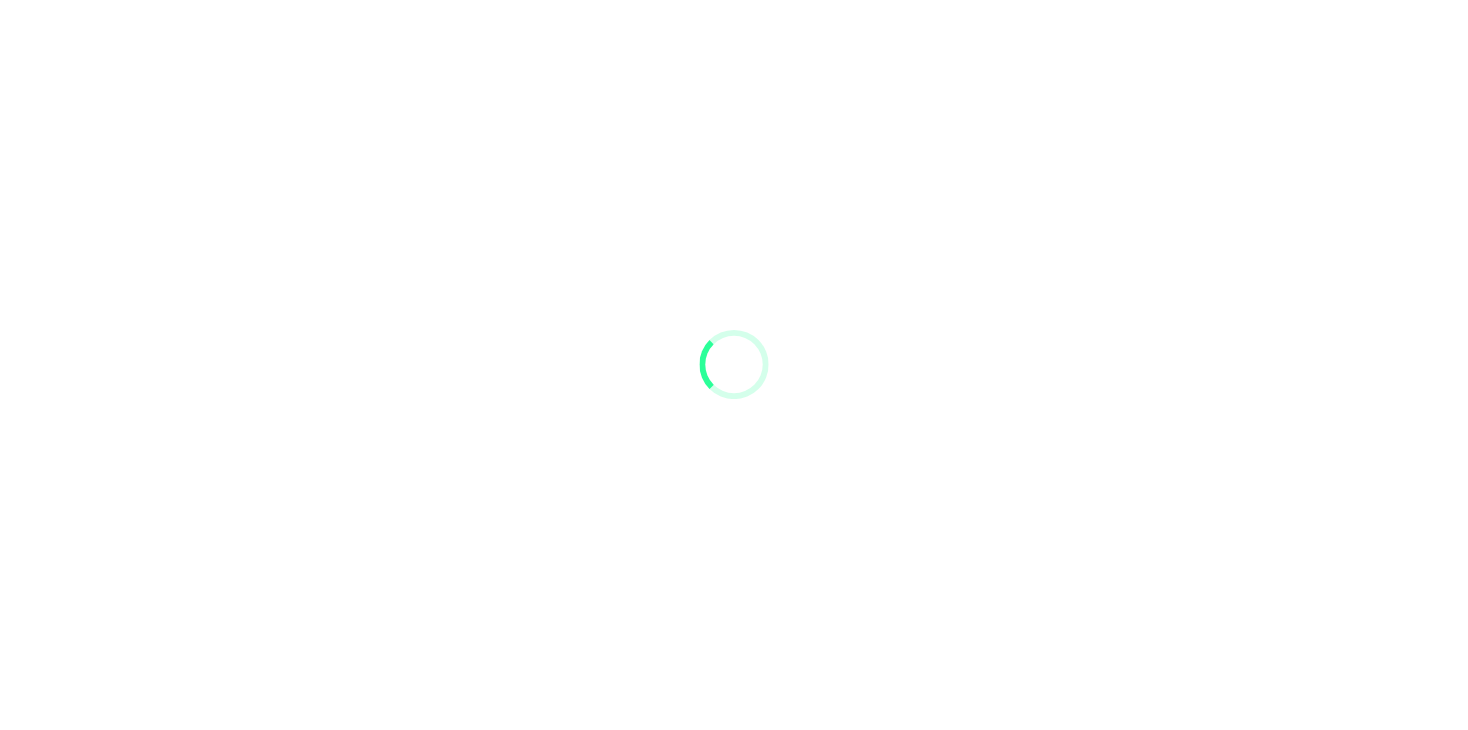 scroll, scrollTop: 0, scrollLeft: 0, axis: both 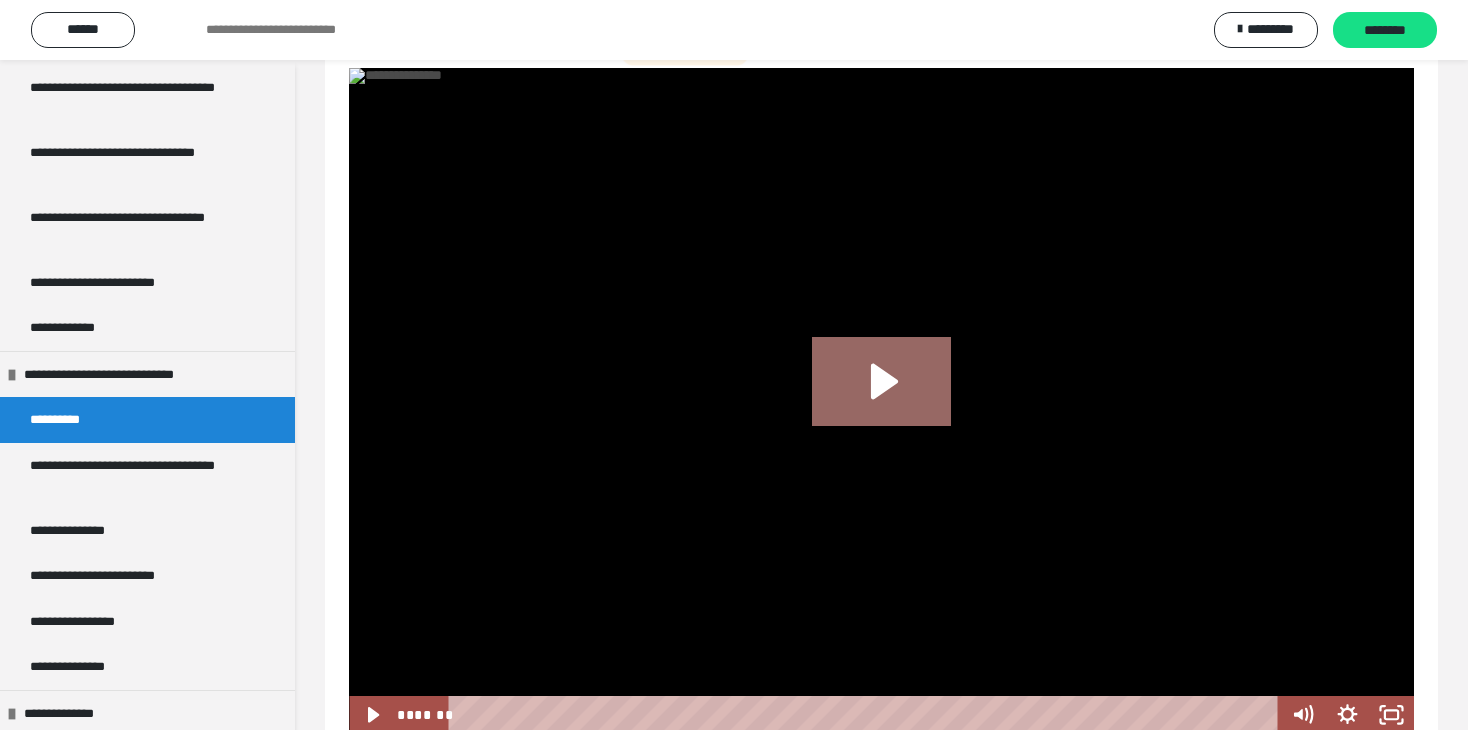 click 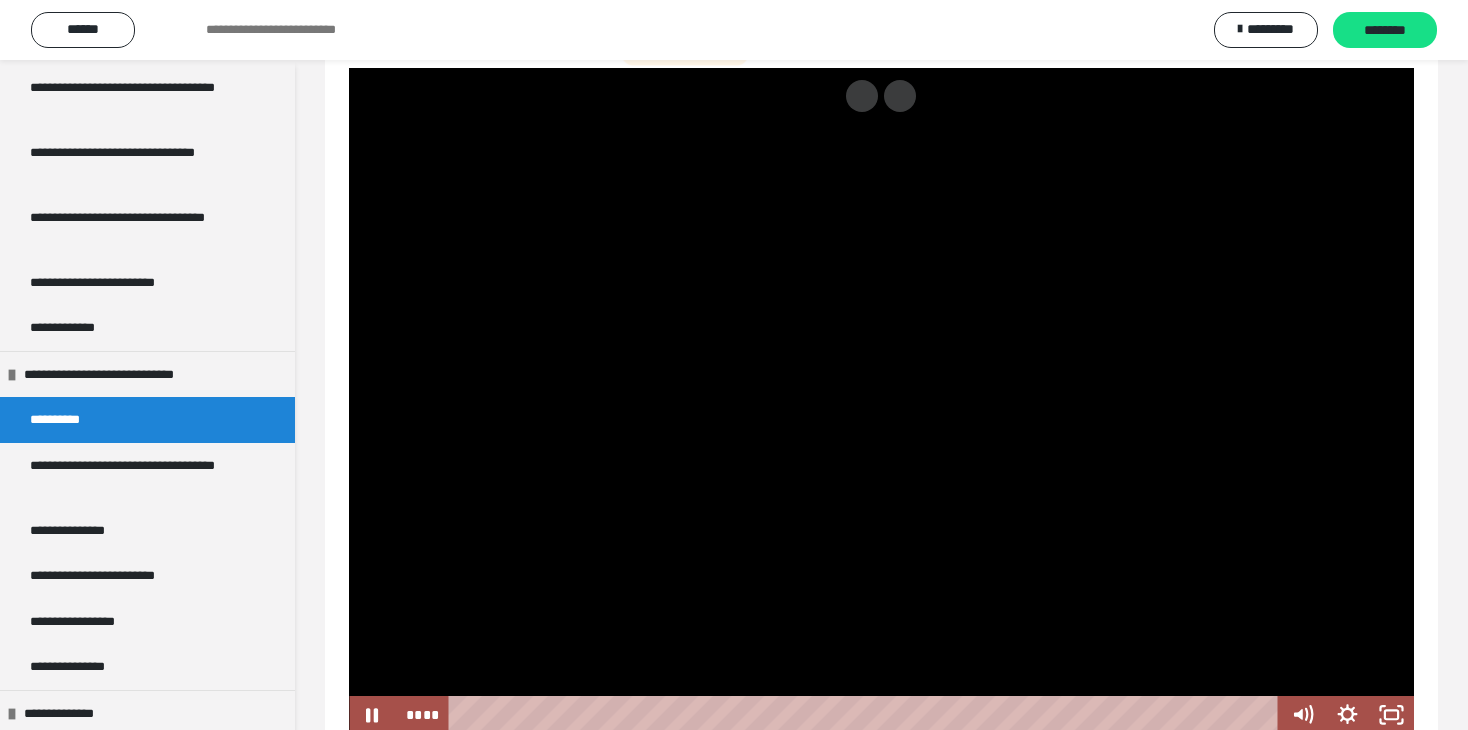 scroll, scrollTop: 295, scrollLeft: 0, axis: vertical 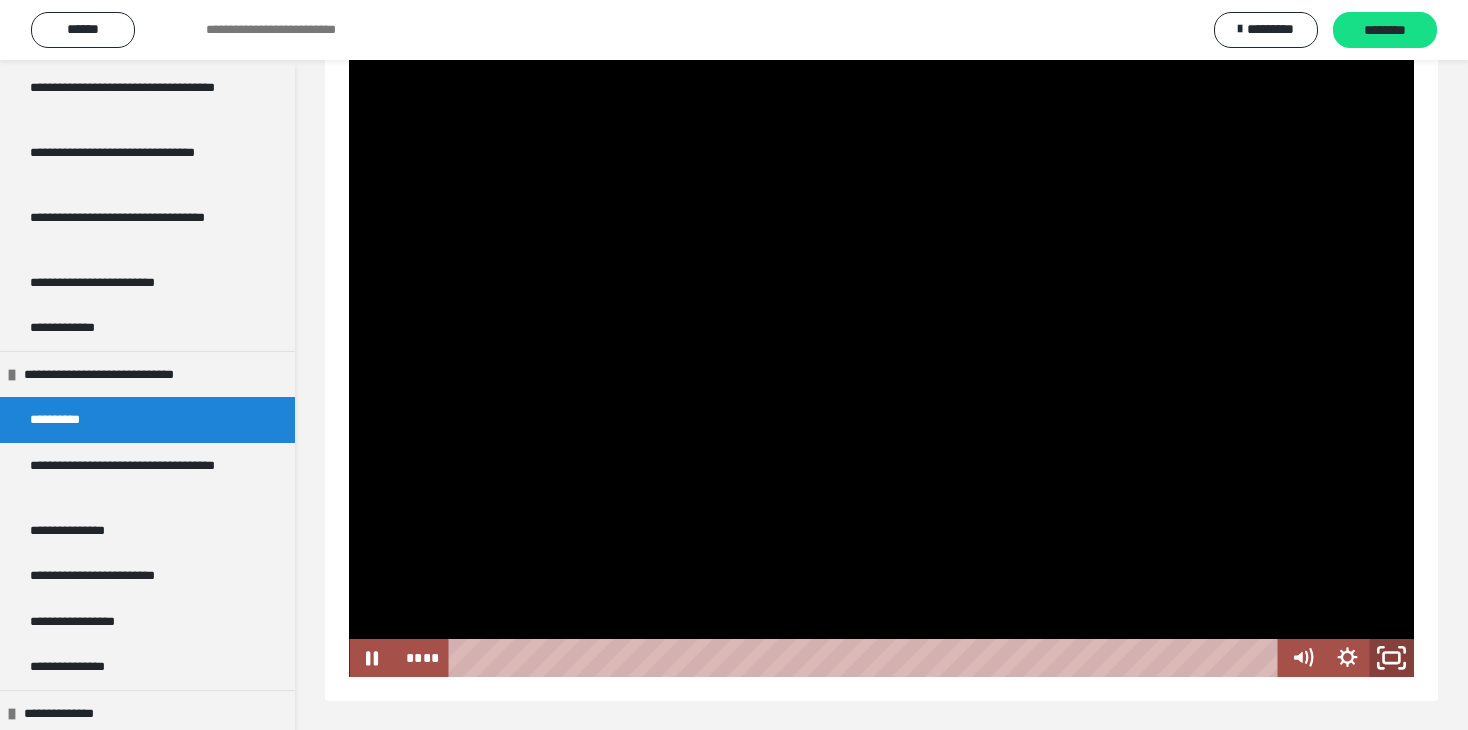 click 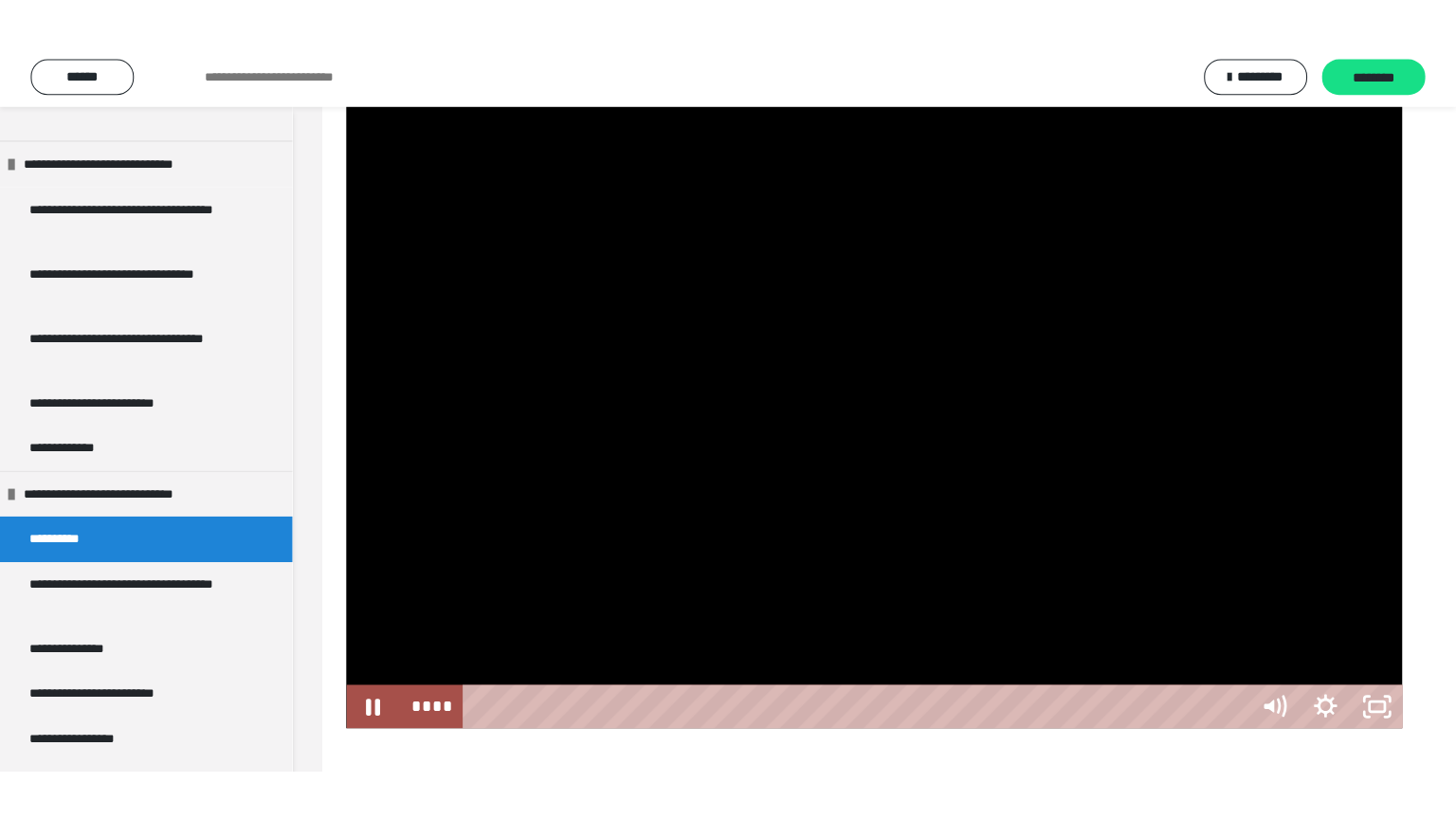 scroll, scrollTop: 203, scrollLeft: 0, axis: vertical 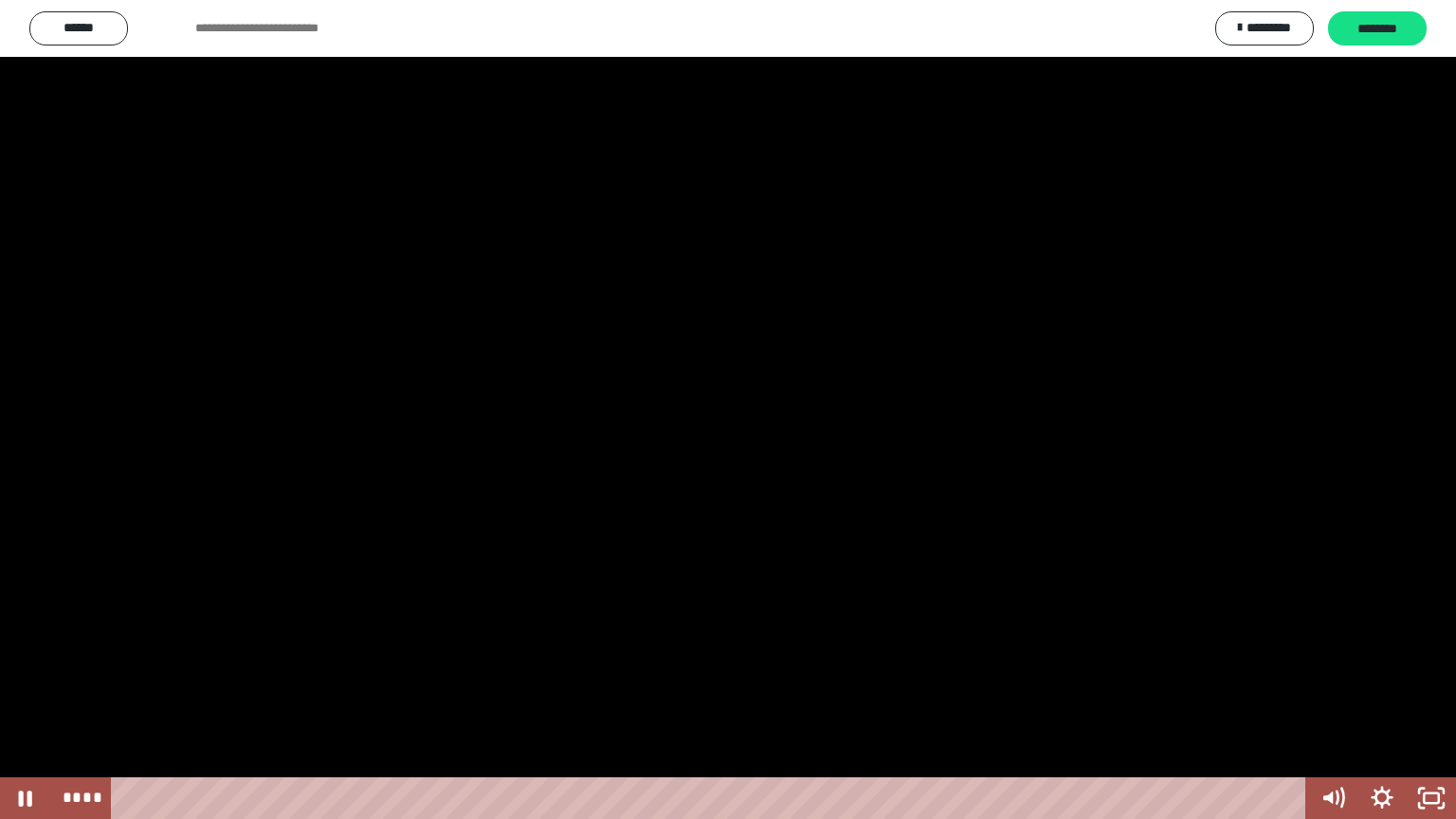type 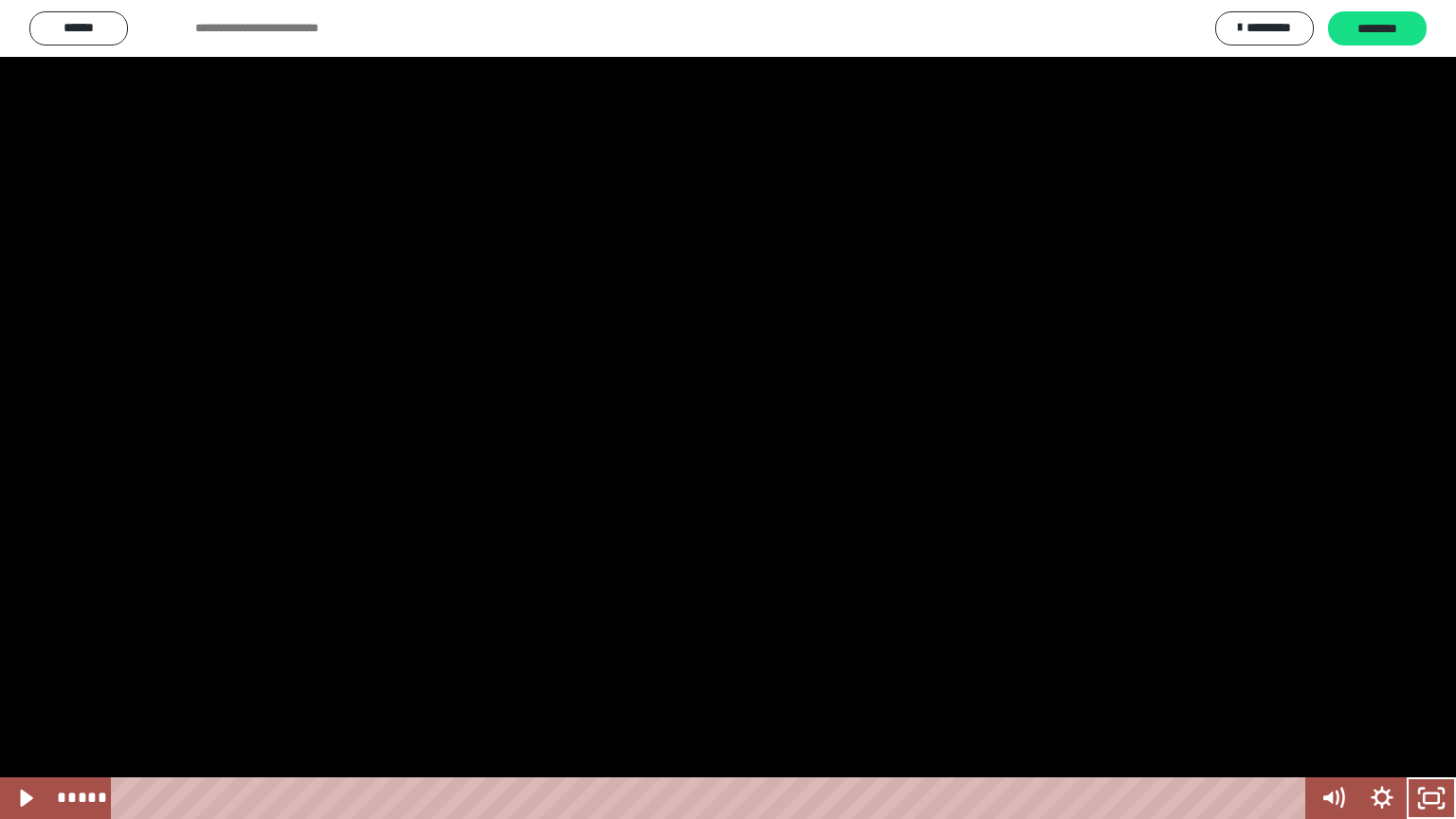 click at bounding box center [1431, 798] 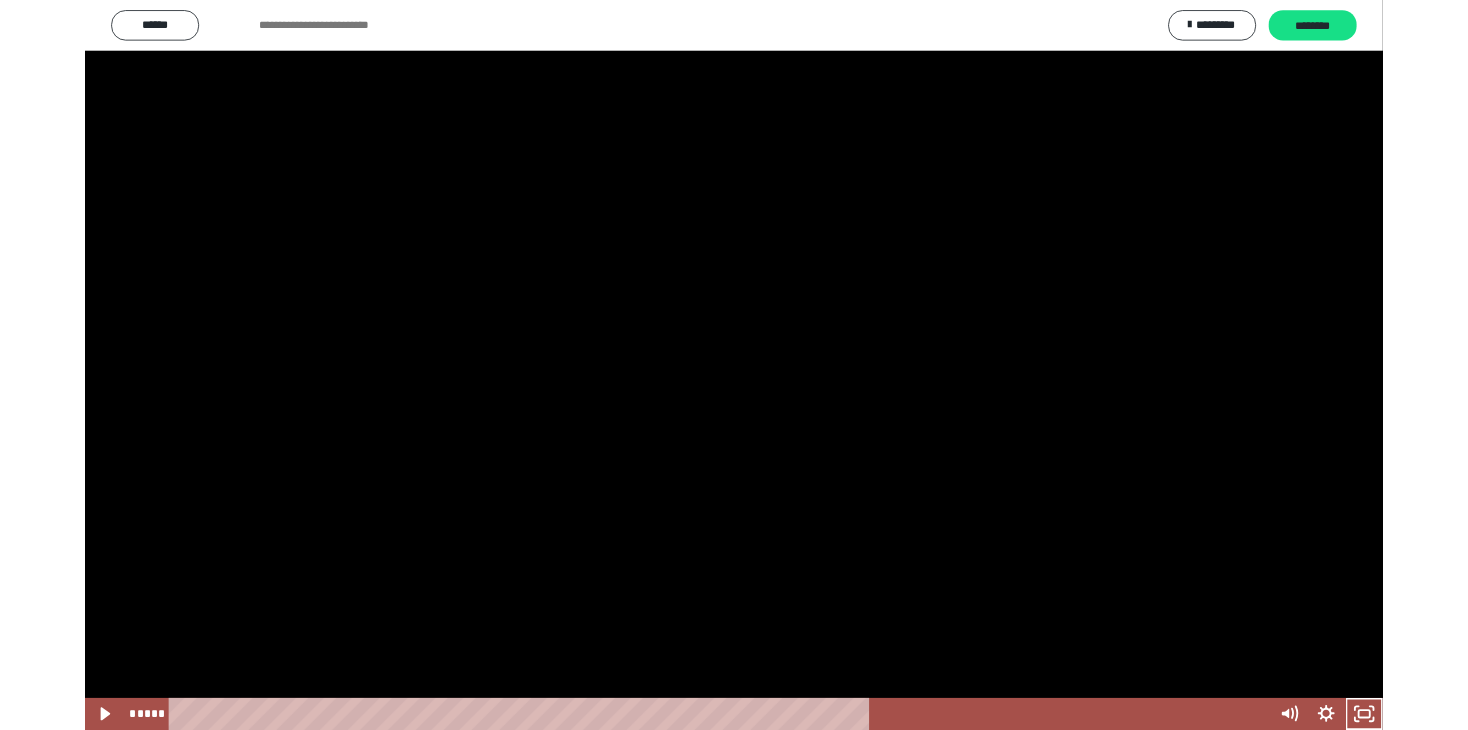 scroll, scrollTop: 632, scrollLeft: 0, axis: vertical 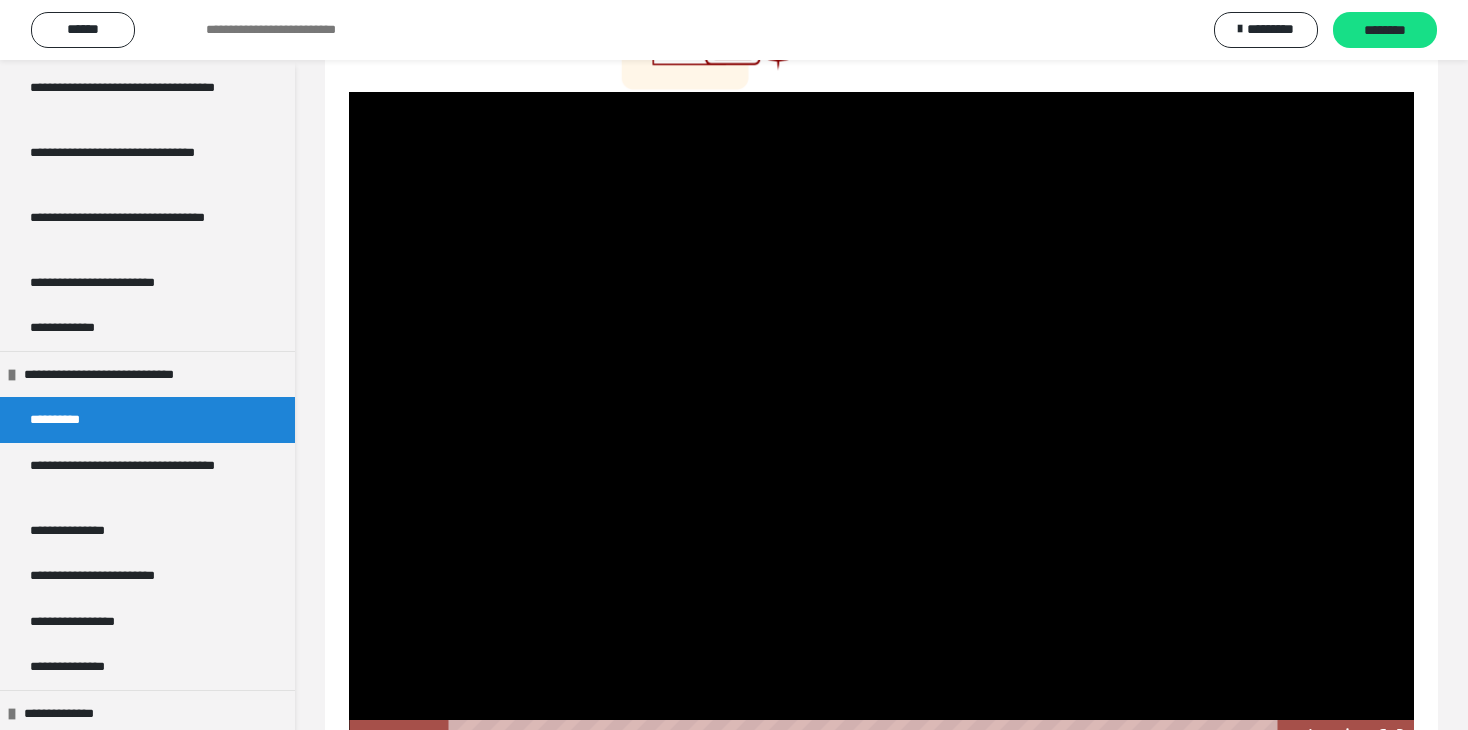 click at bounding box center (881, 425) 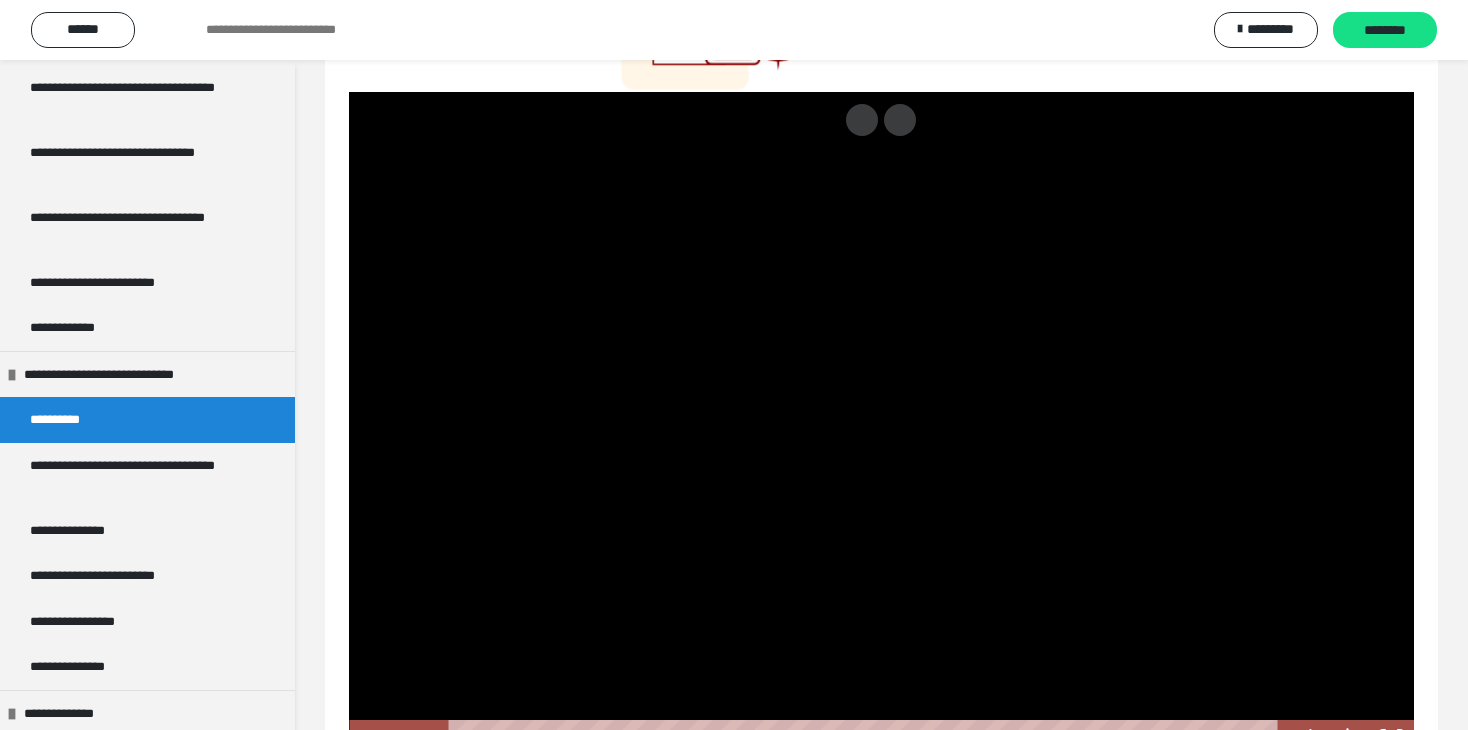 scroll, scrollTop: 295, scrollLeft: 0, axis: vertical 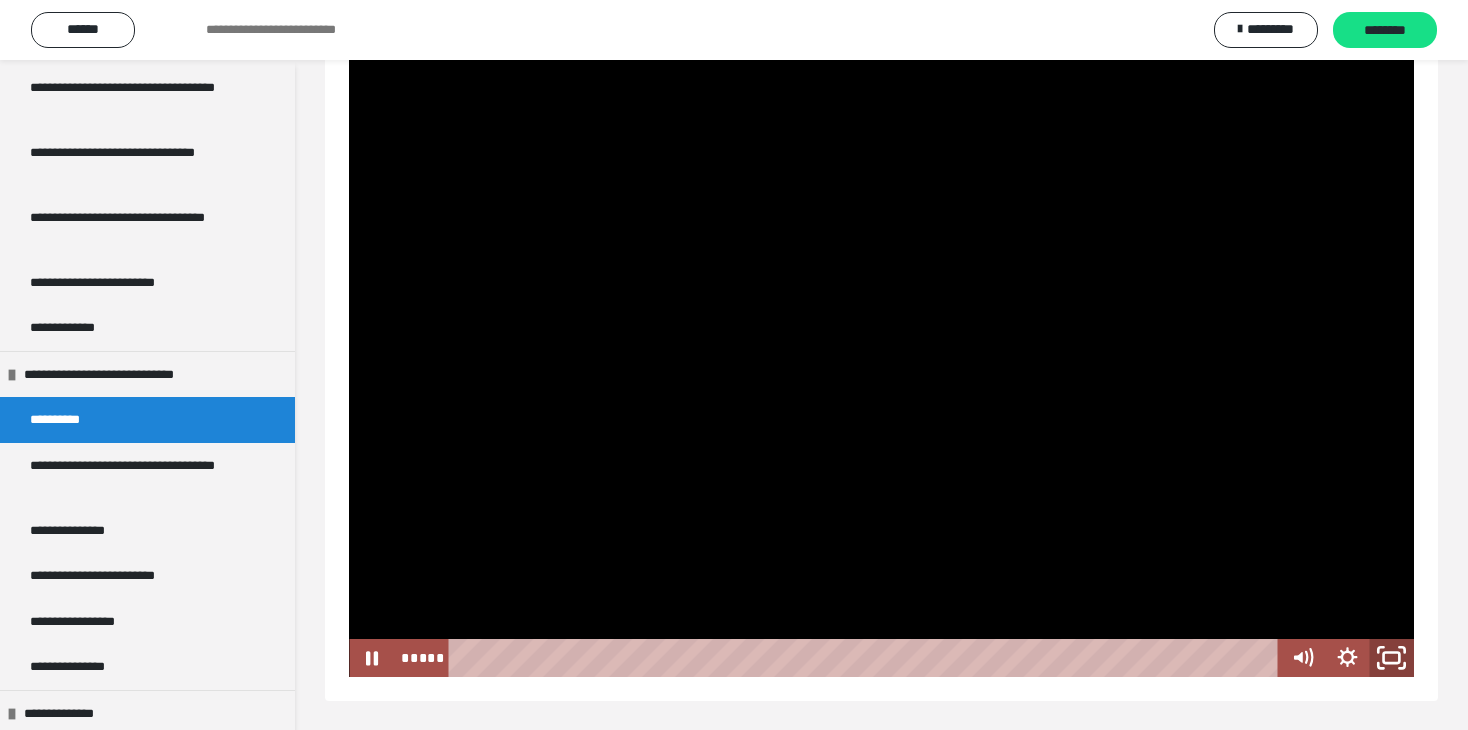 click 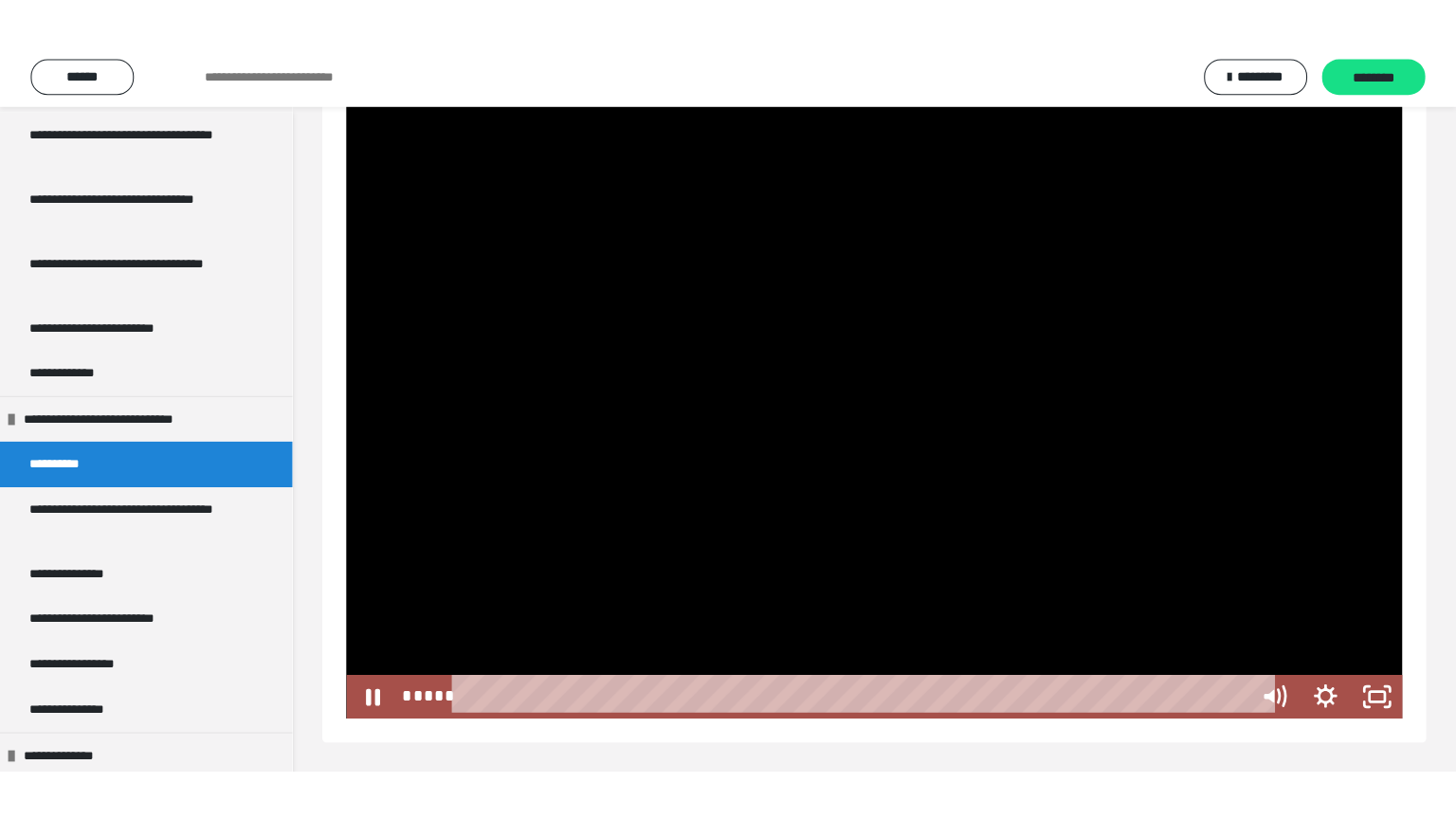 scroll, scrollTop: 203, scrollLeft: 0, axis: vertical 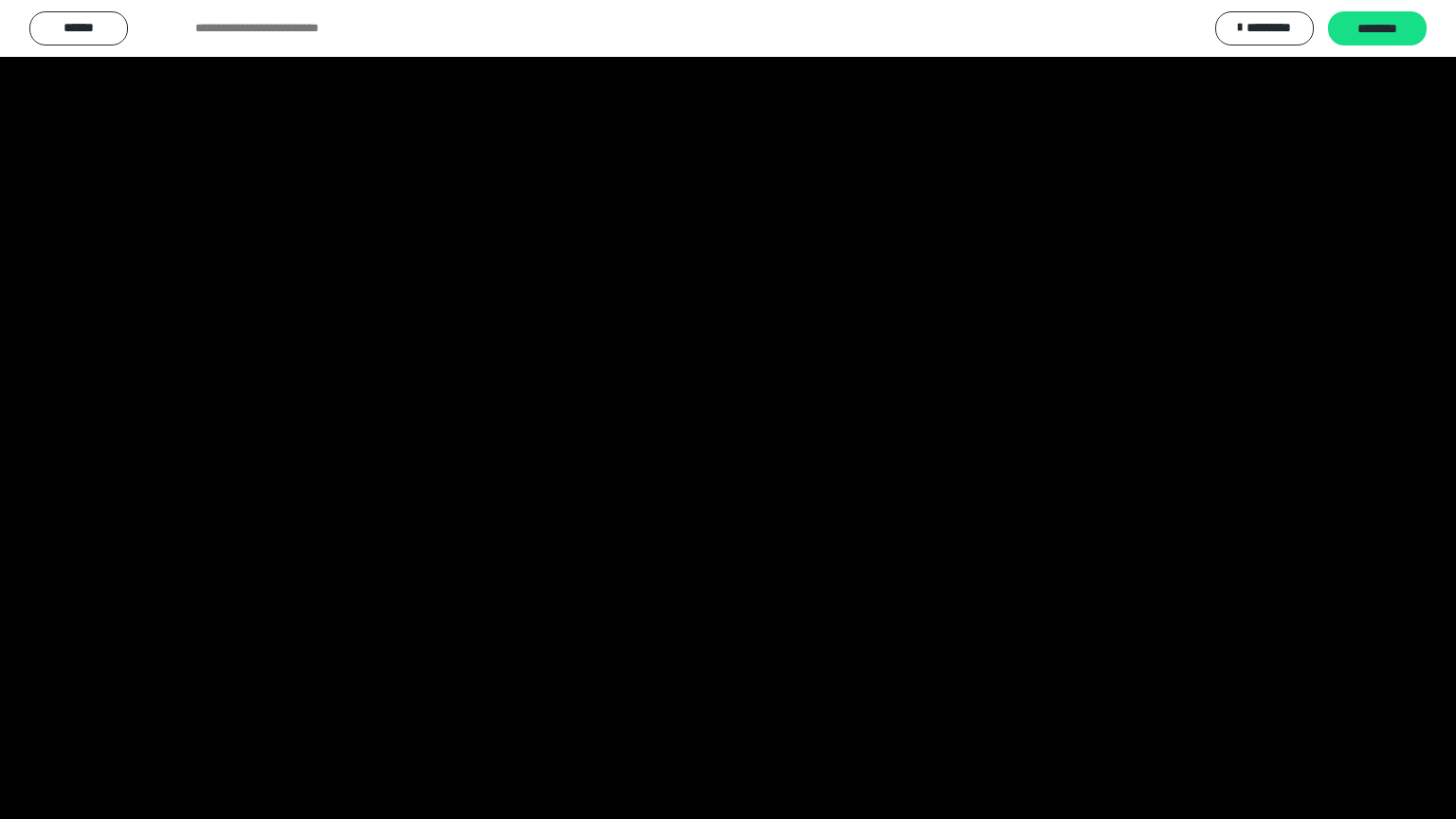 click at bounding box center [1431, 798] 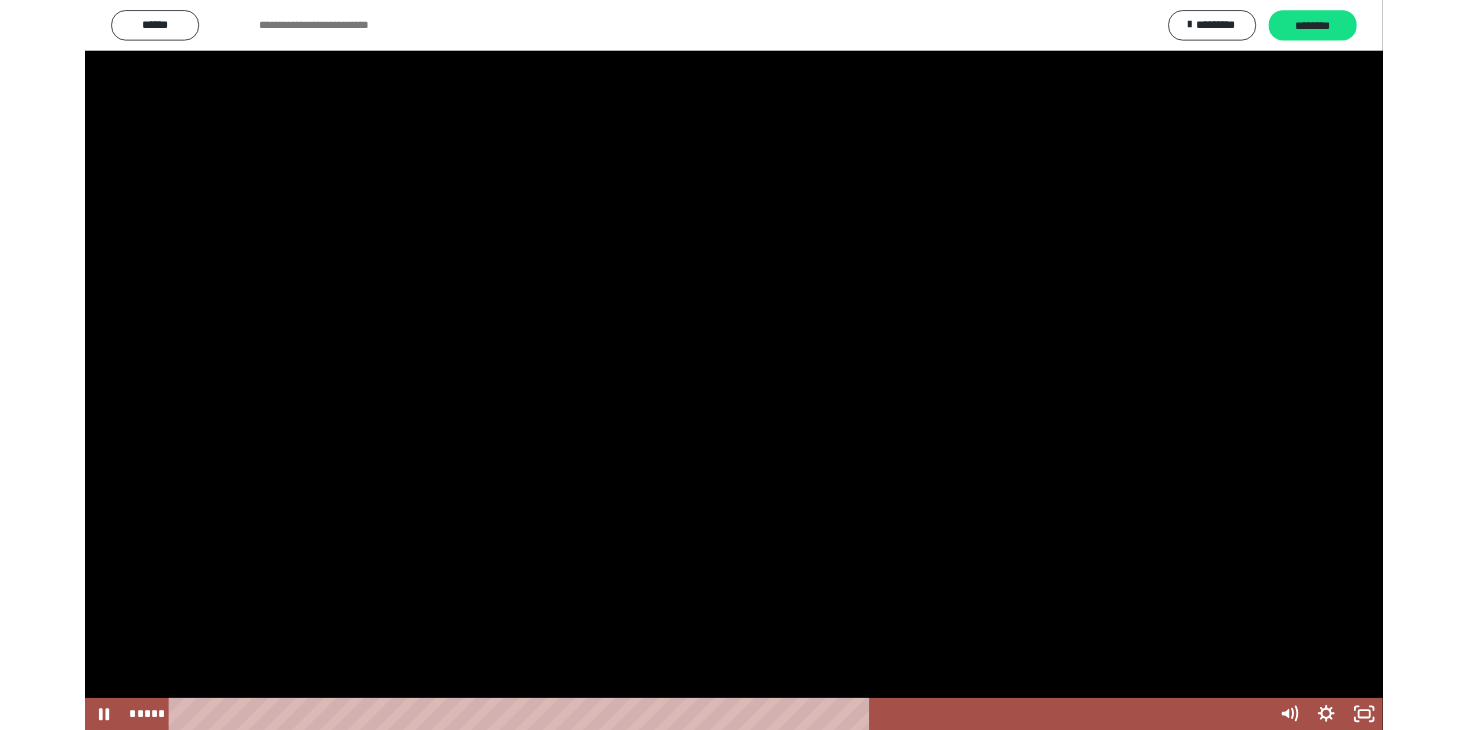 scroll, scrollTop: 632, scrollLeft: 0, axis: vertical 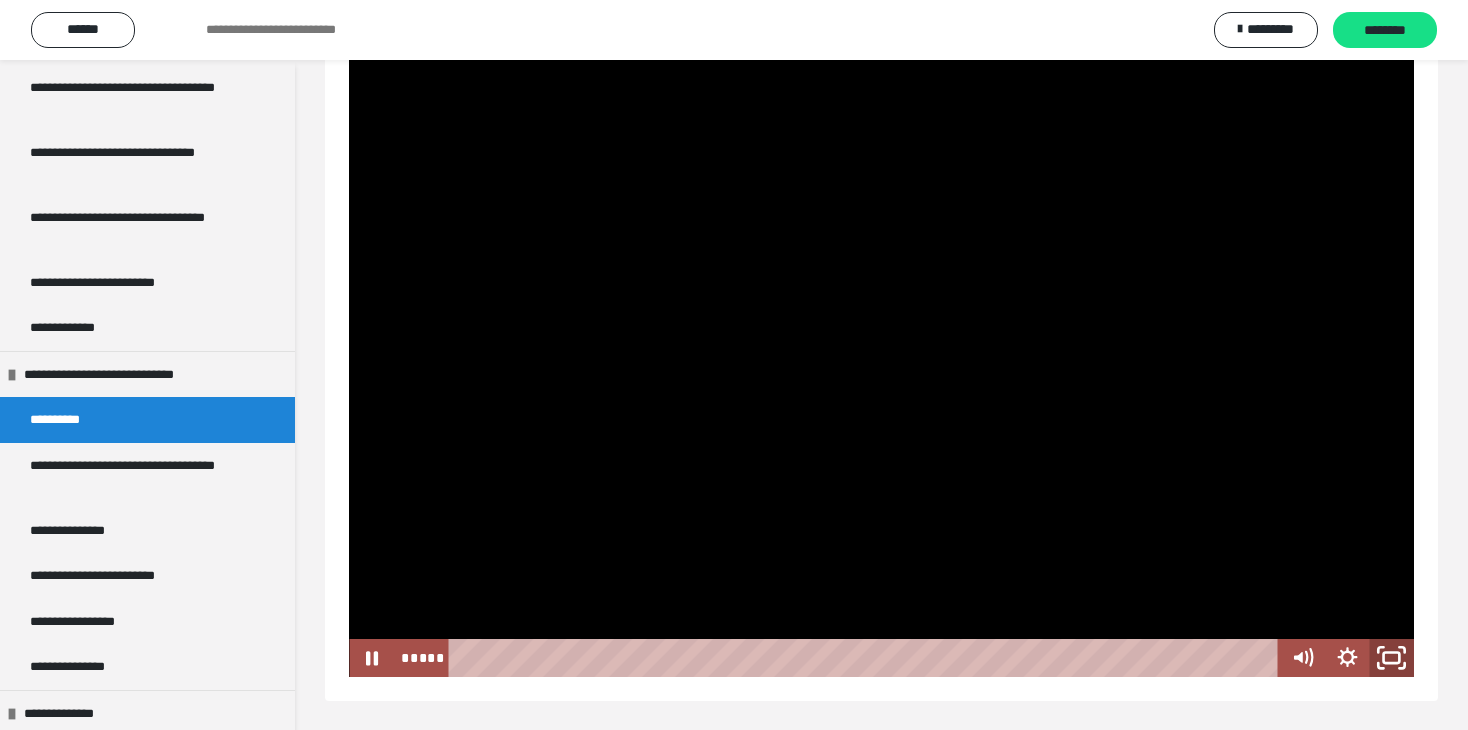 click 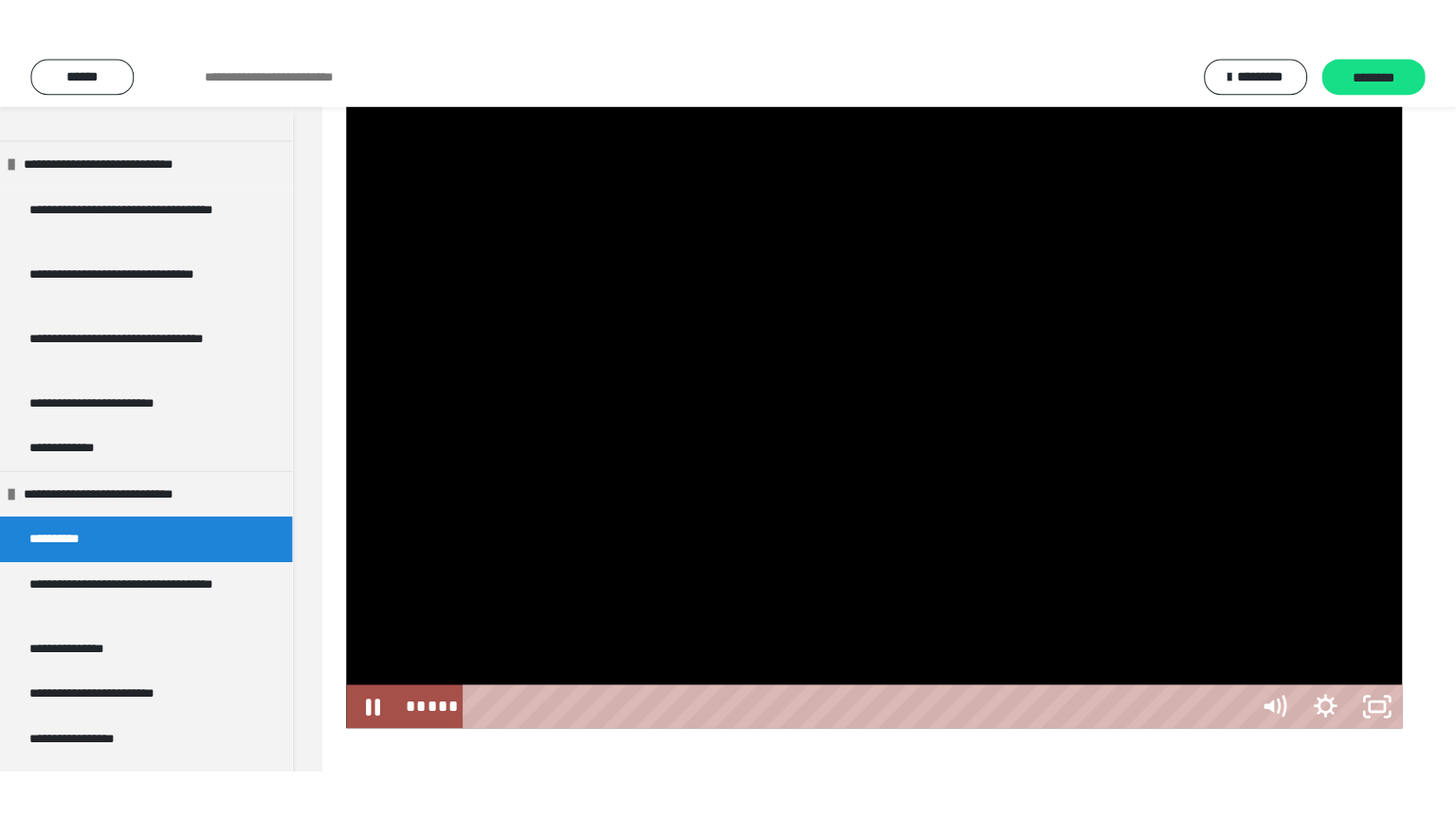 scroll, scrollTop: 203, scrollLeft: 0, axis: vertical 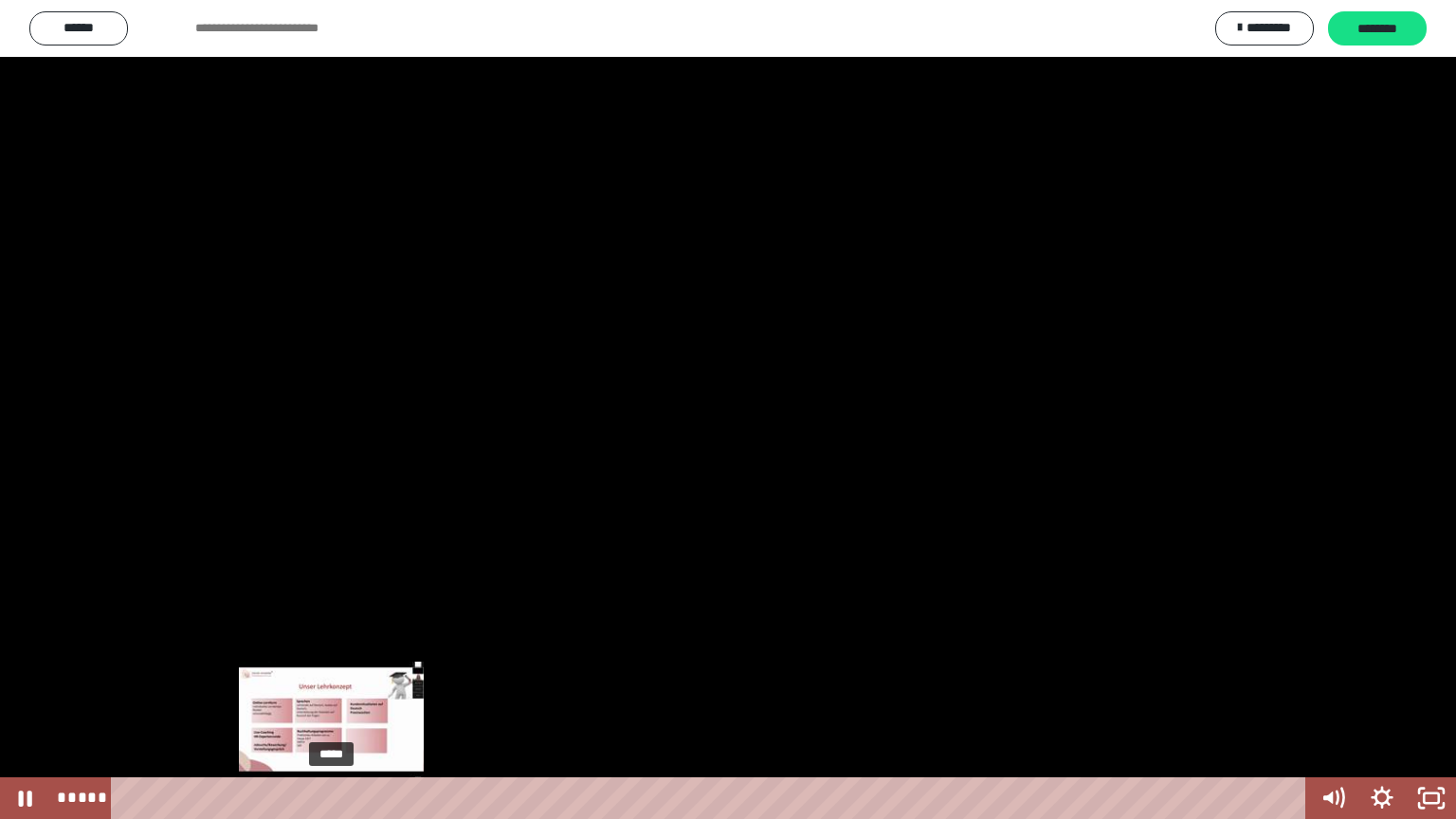 click on "*****" at bounding box center (712, 798) 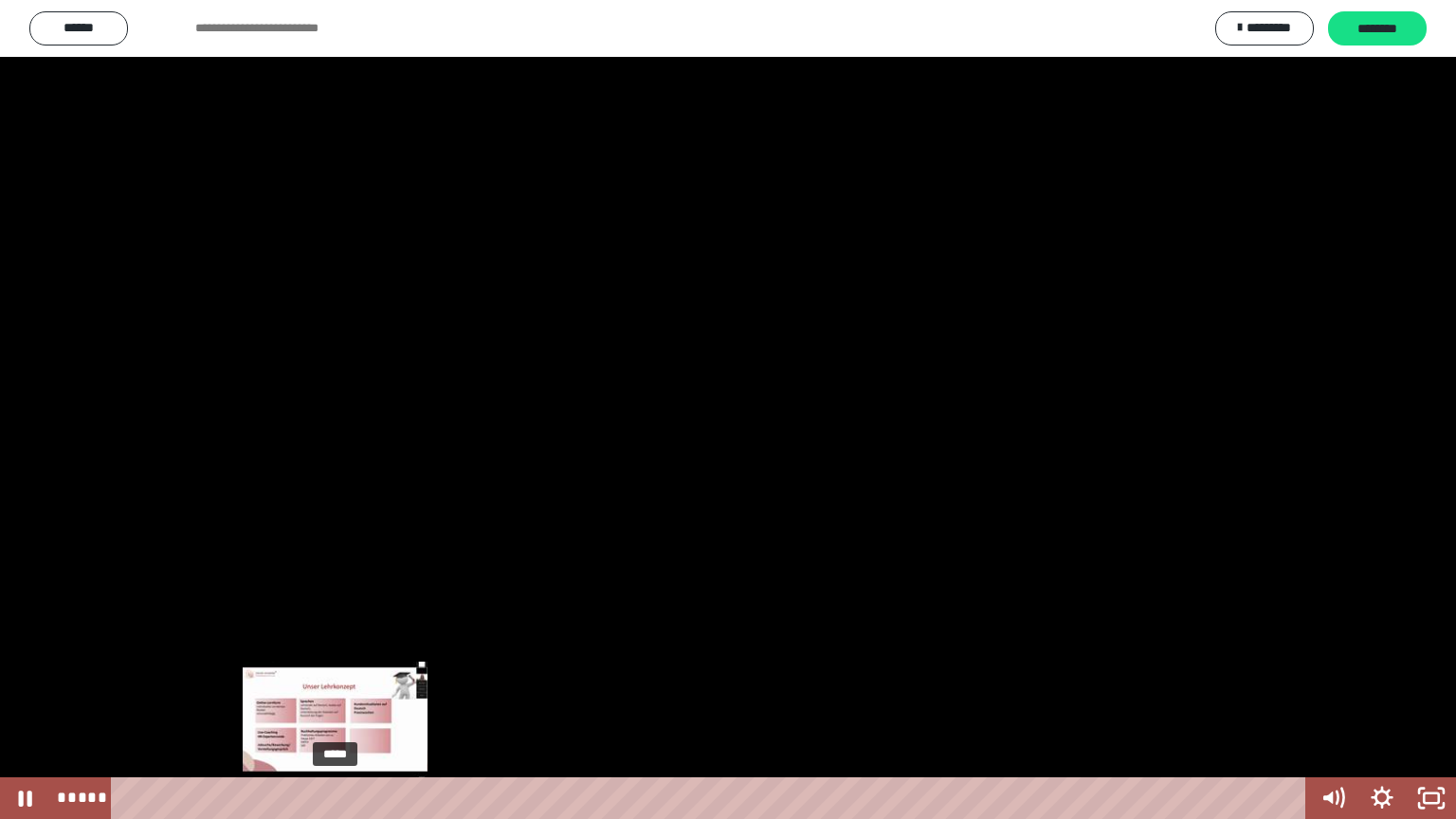 click at bounding box center [335, 798] 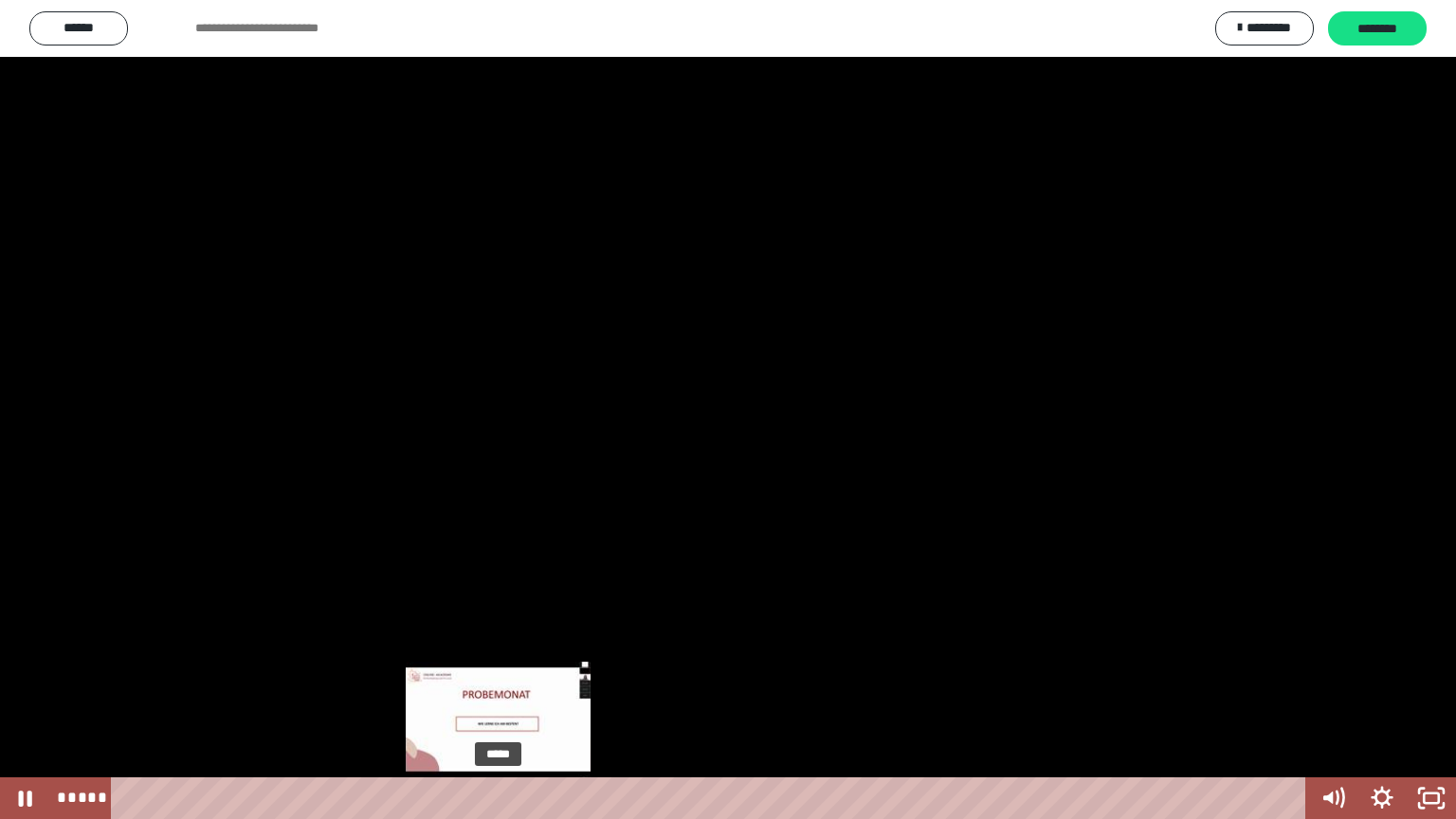 click at bounding box center [498, 798] 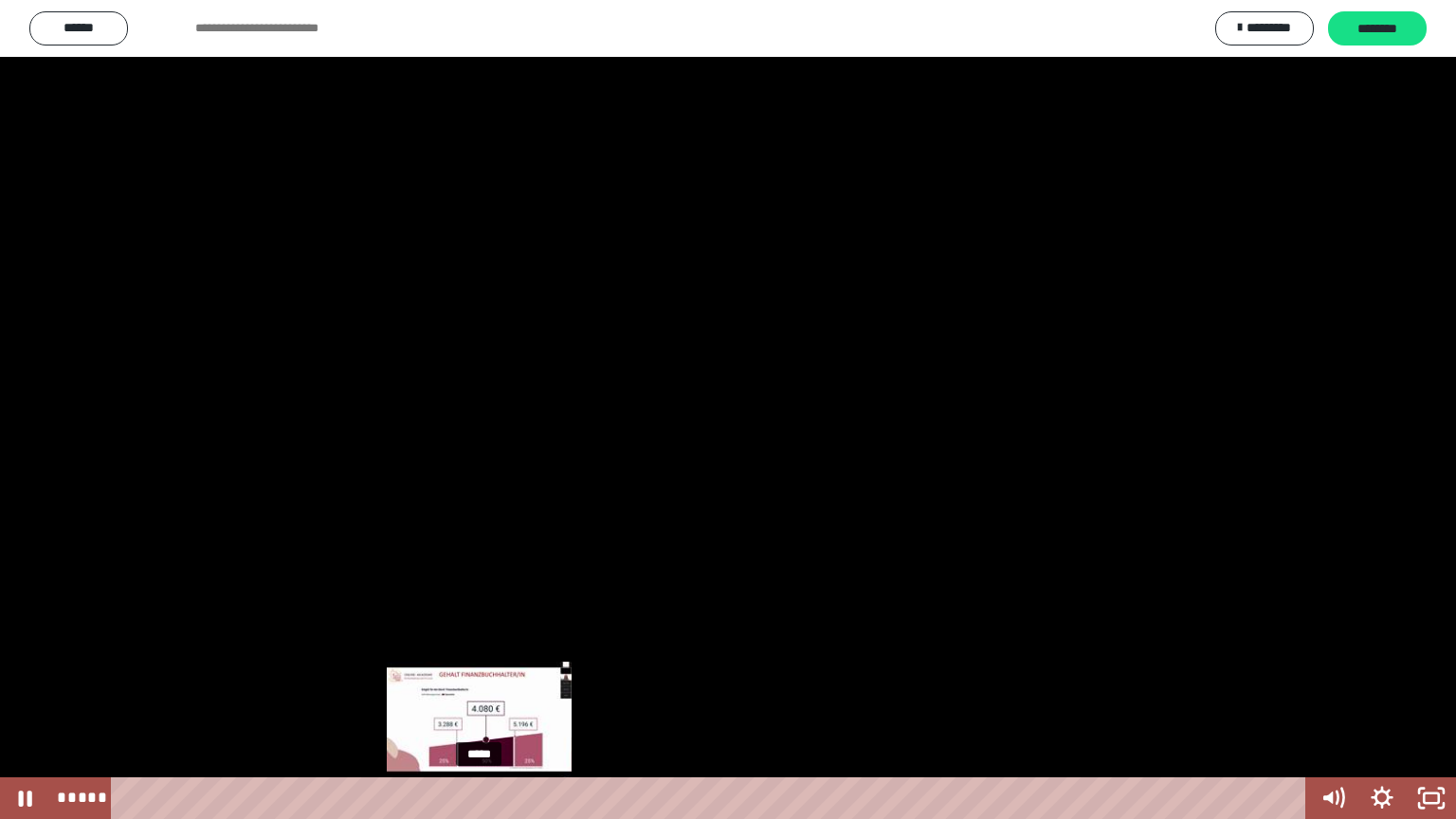 click on "*****" at bounding box center [712, 798] 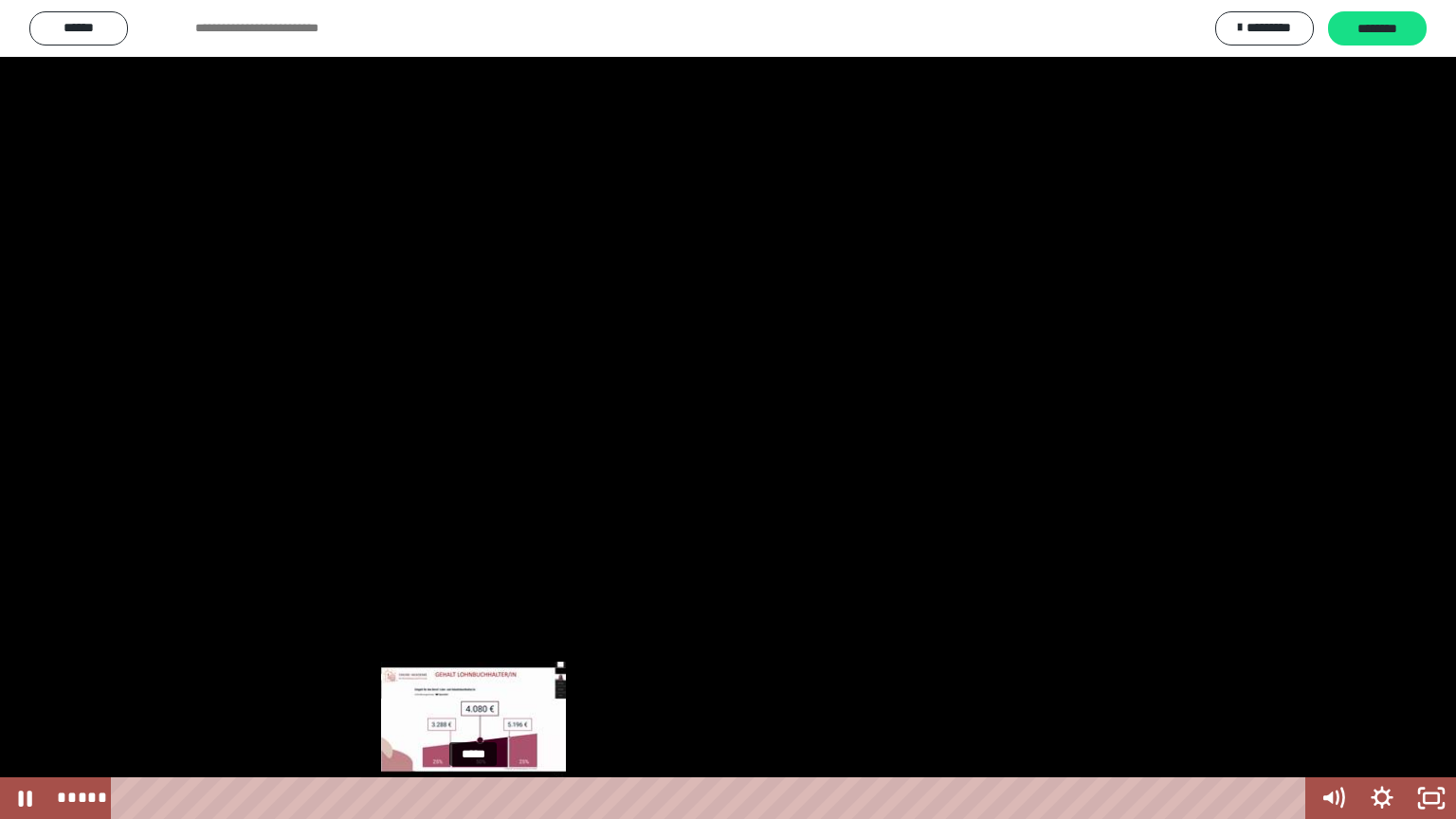 click on "*****" at bounding box center [712, 798] 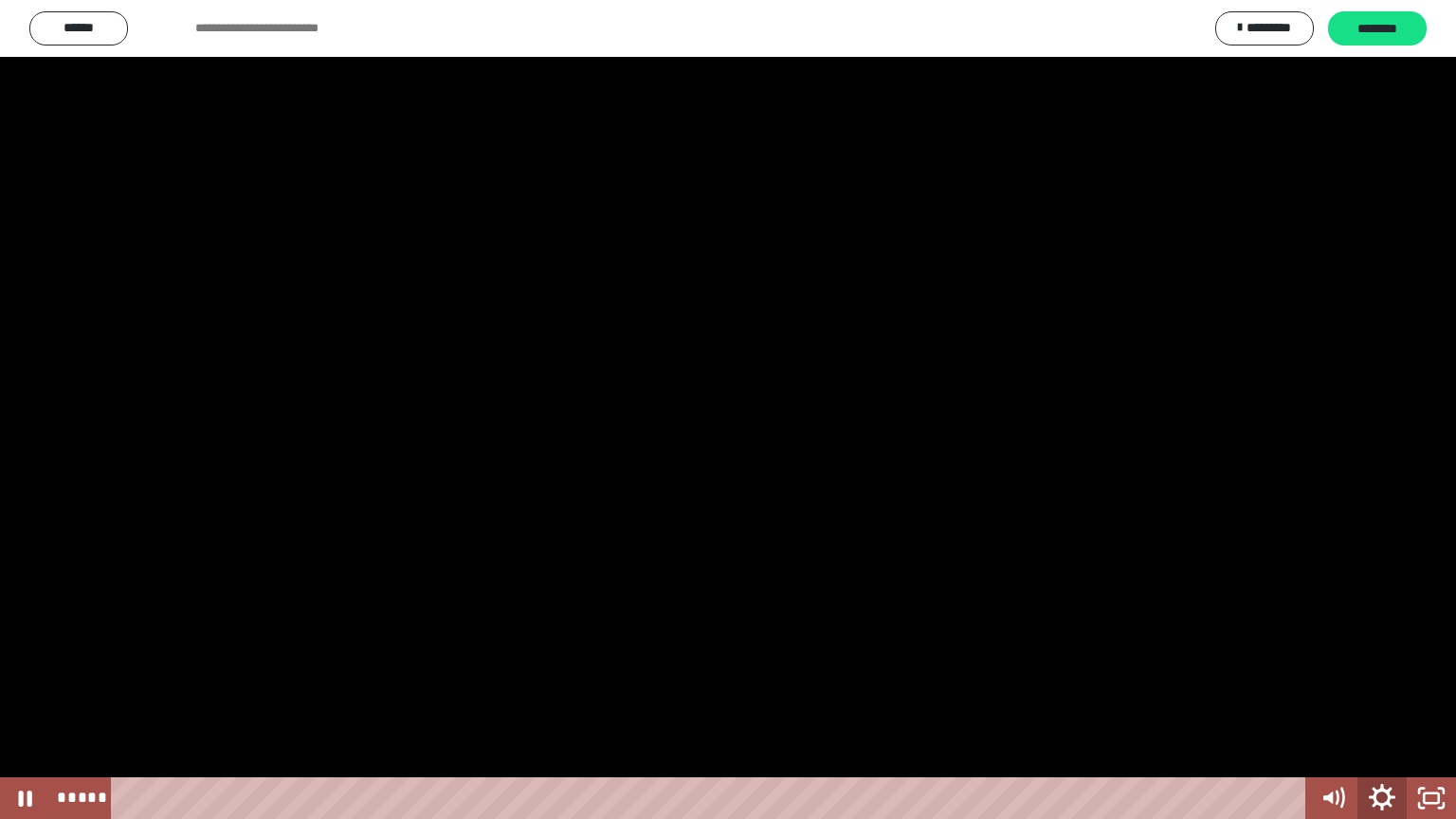 click 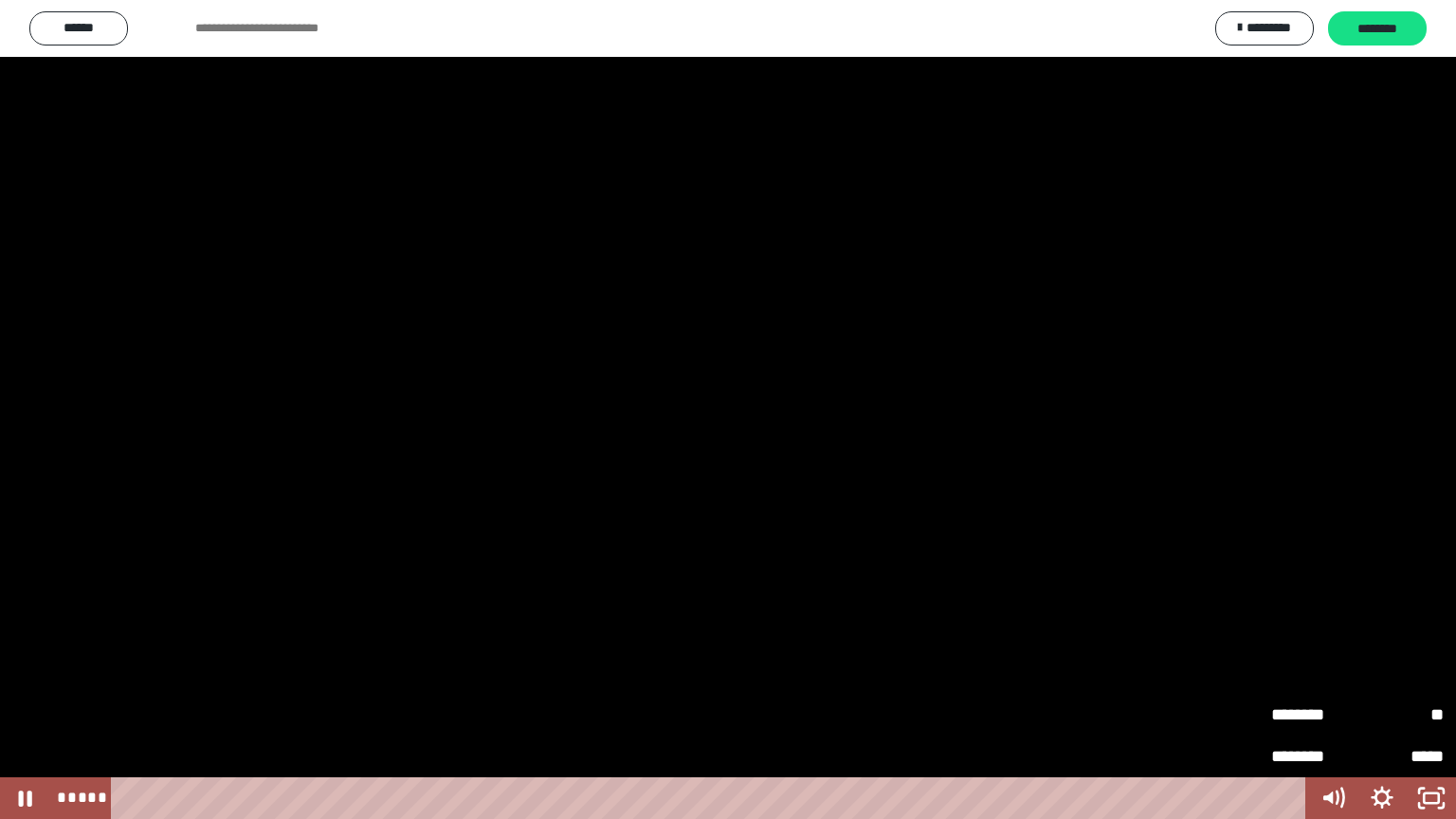 click on "**" at bounding box center (1400, 714) 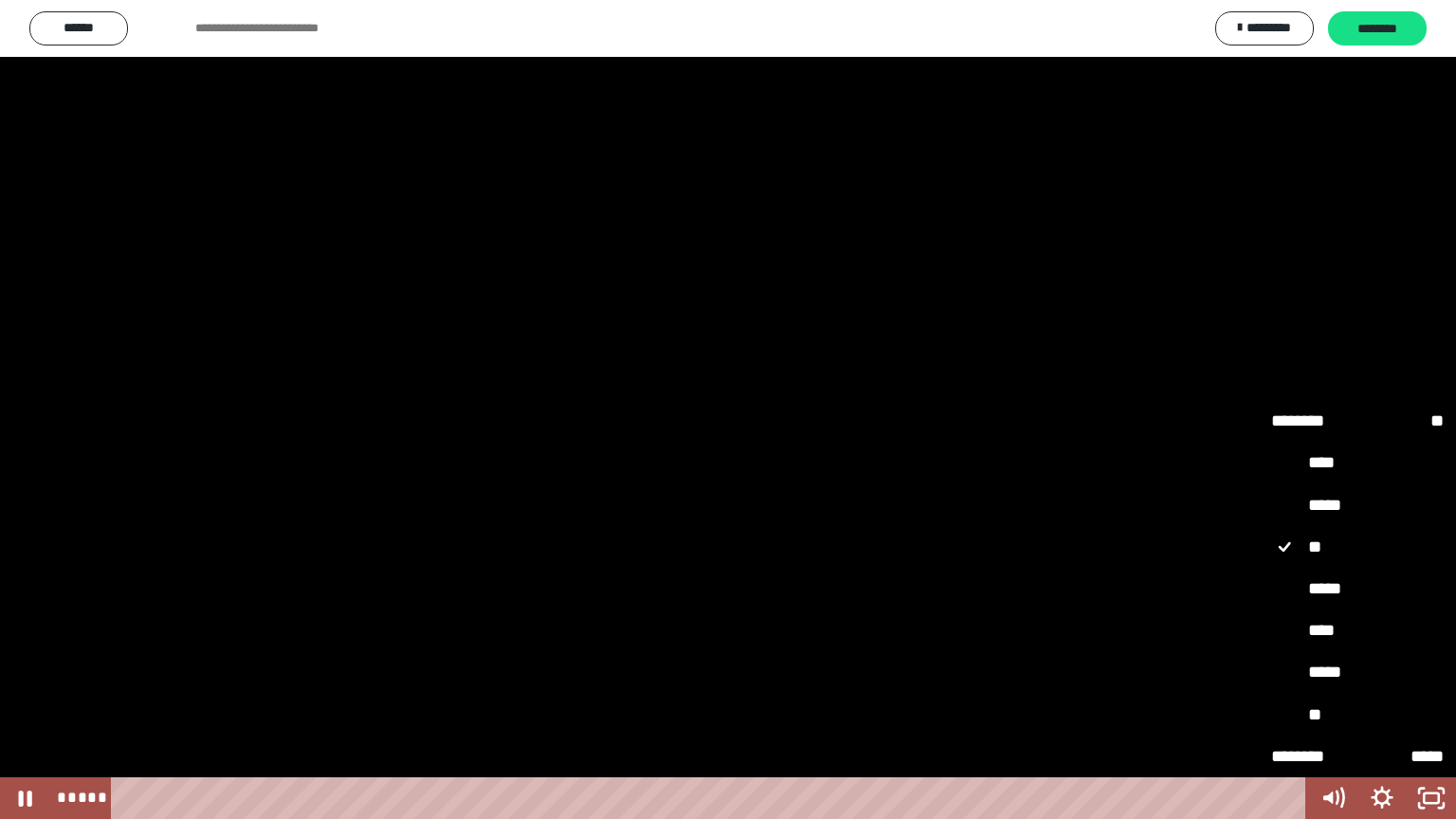 click on "*****" at bounding box center [1357, 590] 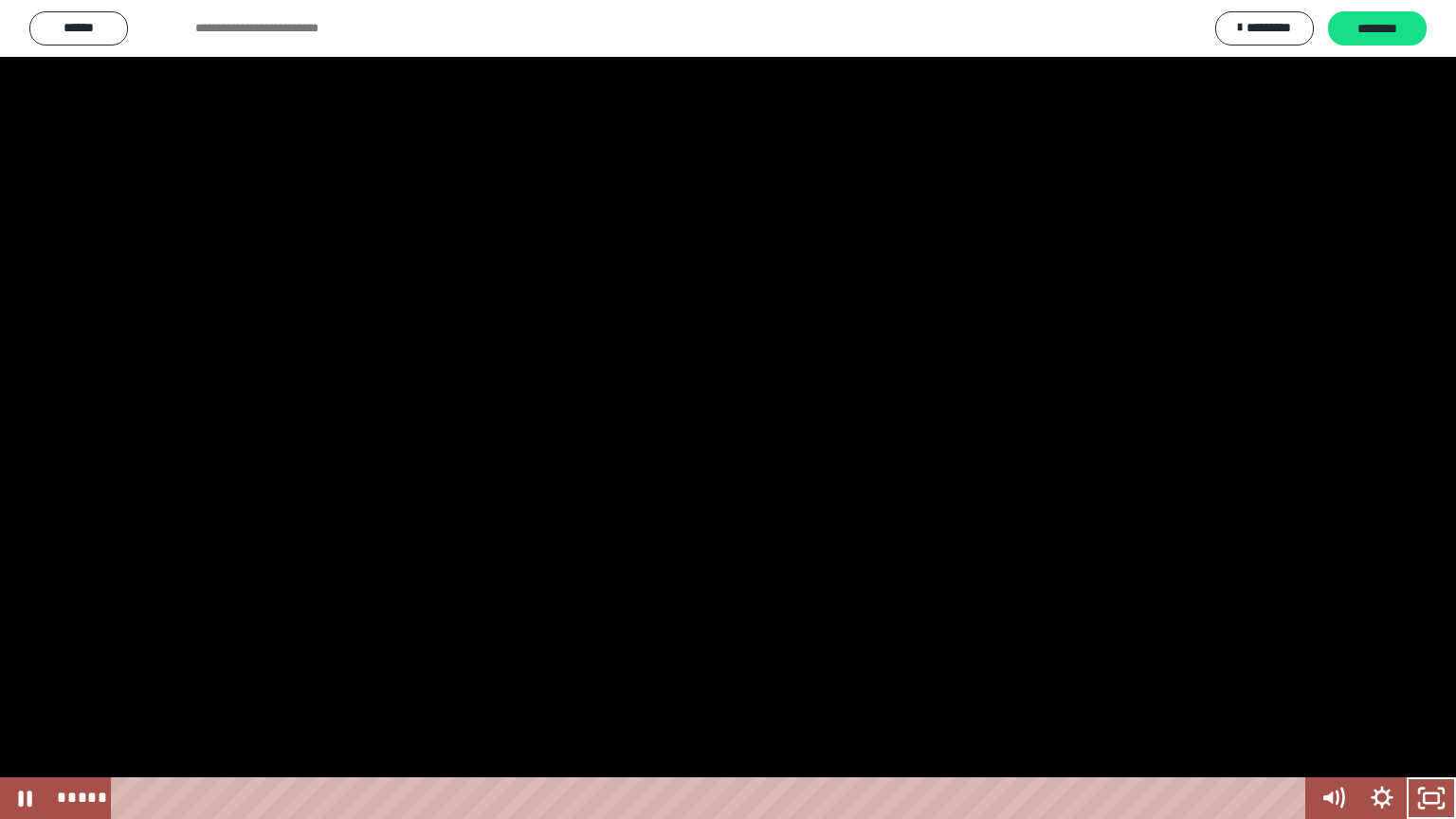 click at bounding box center [1431, 798] 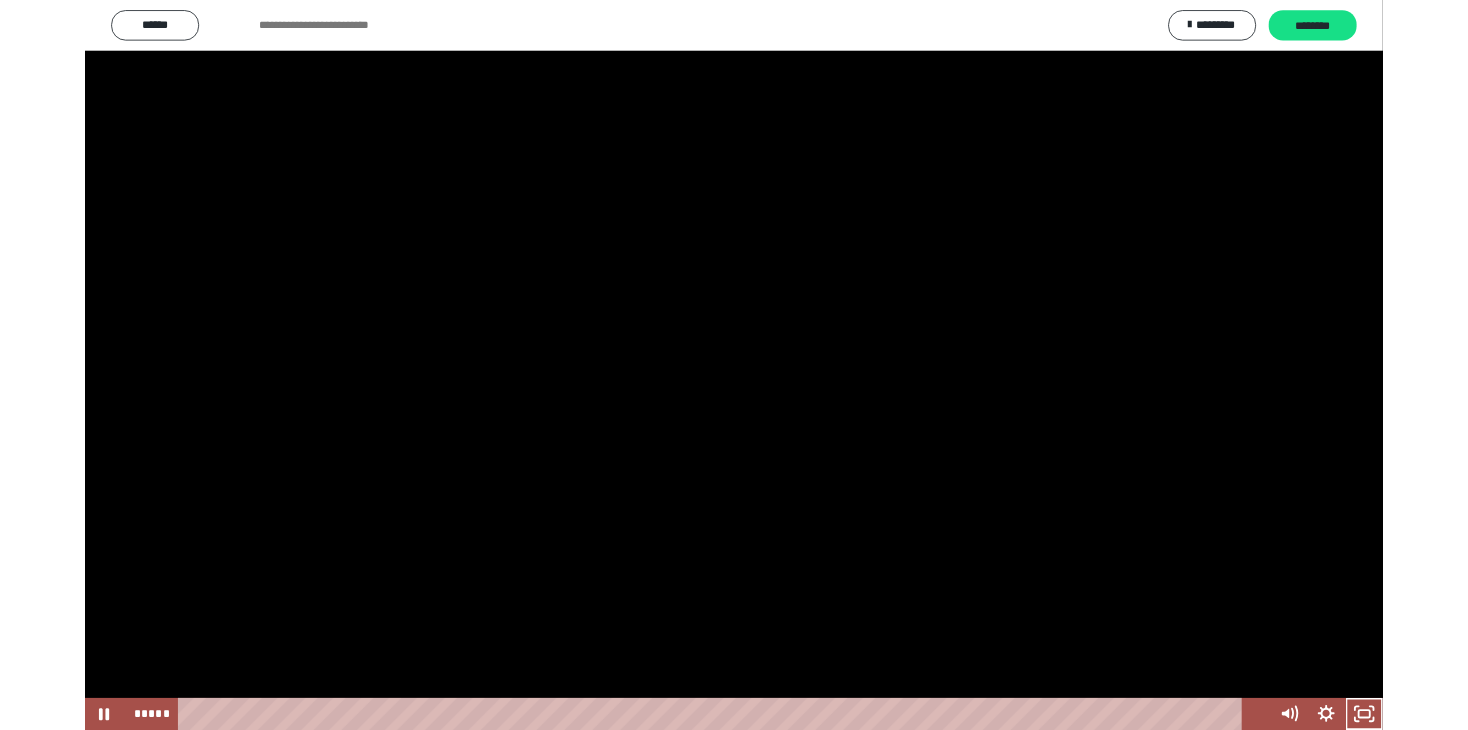 scroll, scrollTop: 632, scrollLeft: 0, axis: vertical 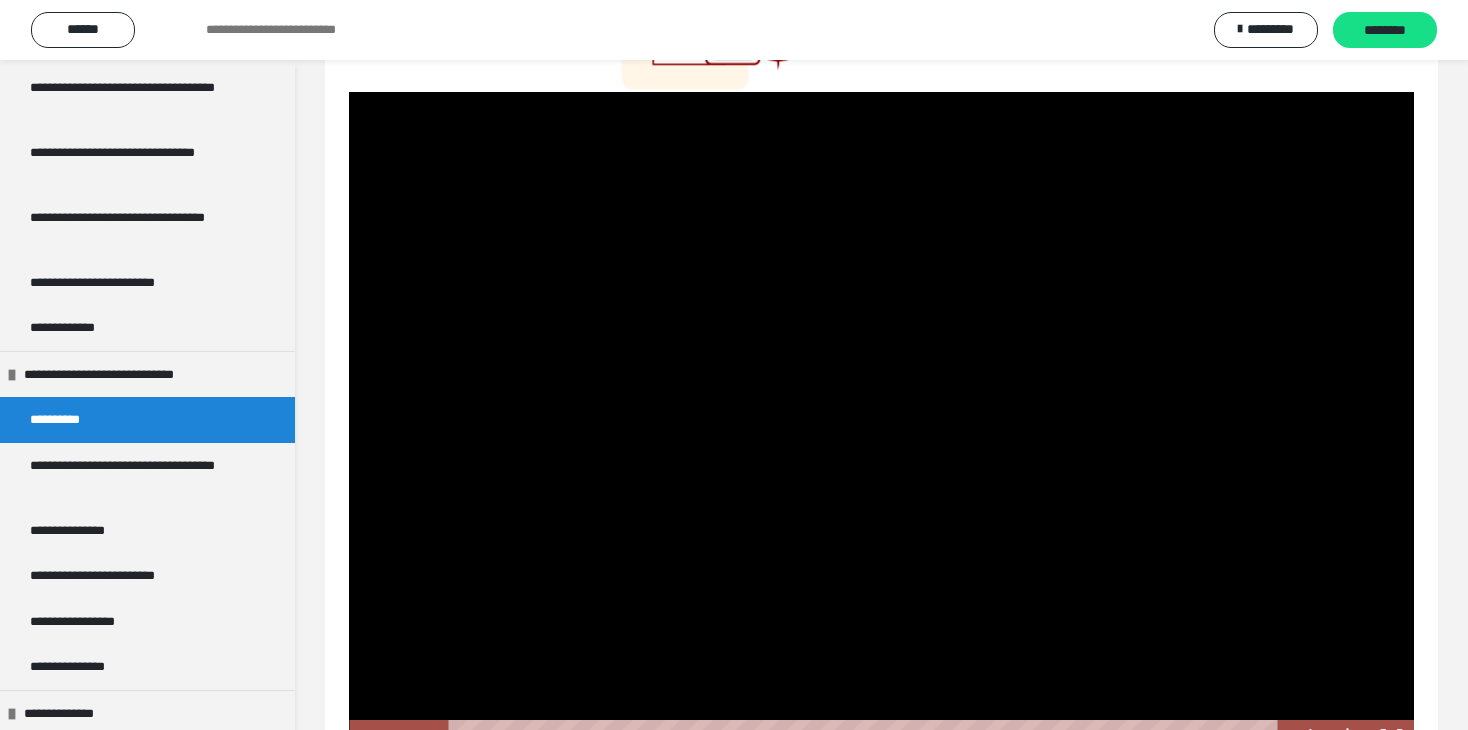 click at bounding box center [881, 425] 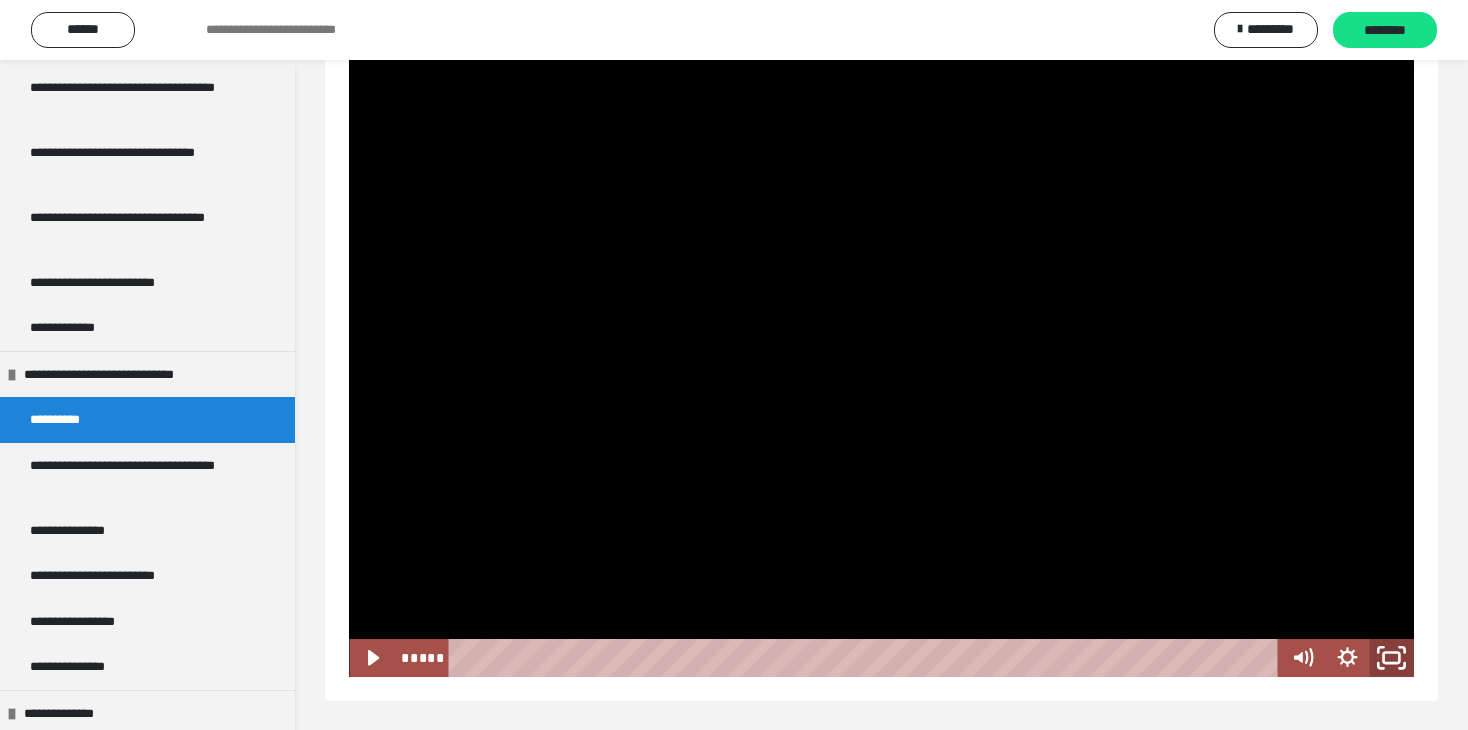 click 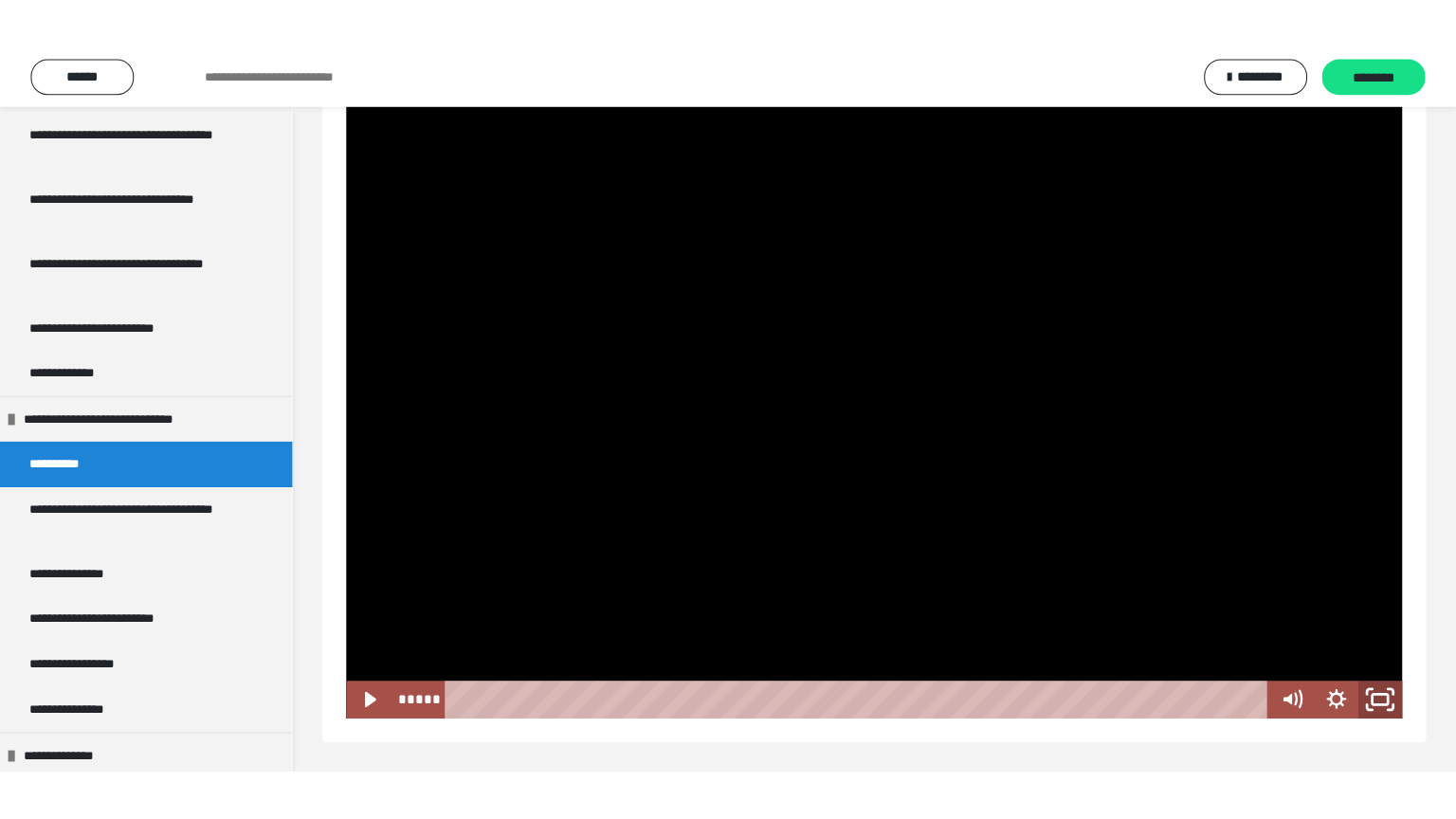 scroll, scrollTop: 203, scrollLeft: 0, axis: vertical 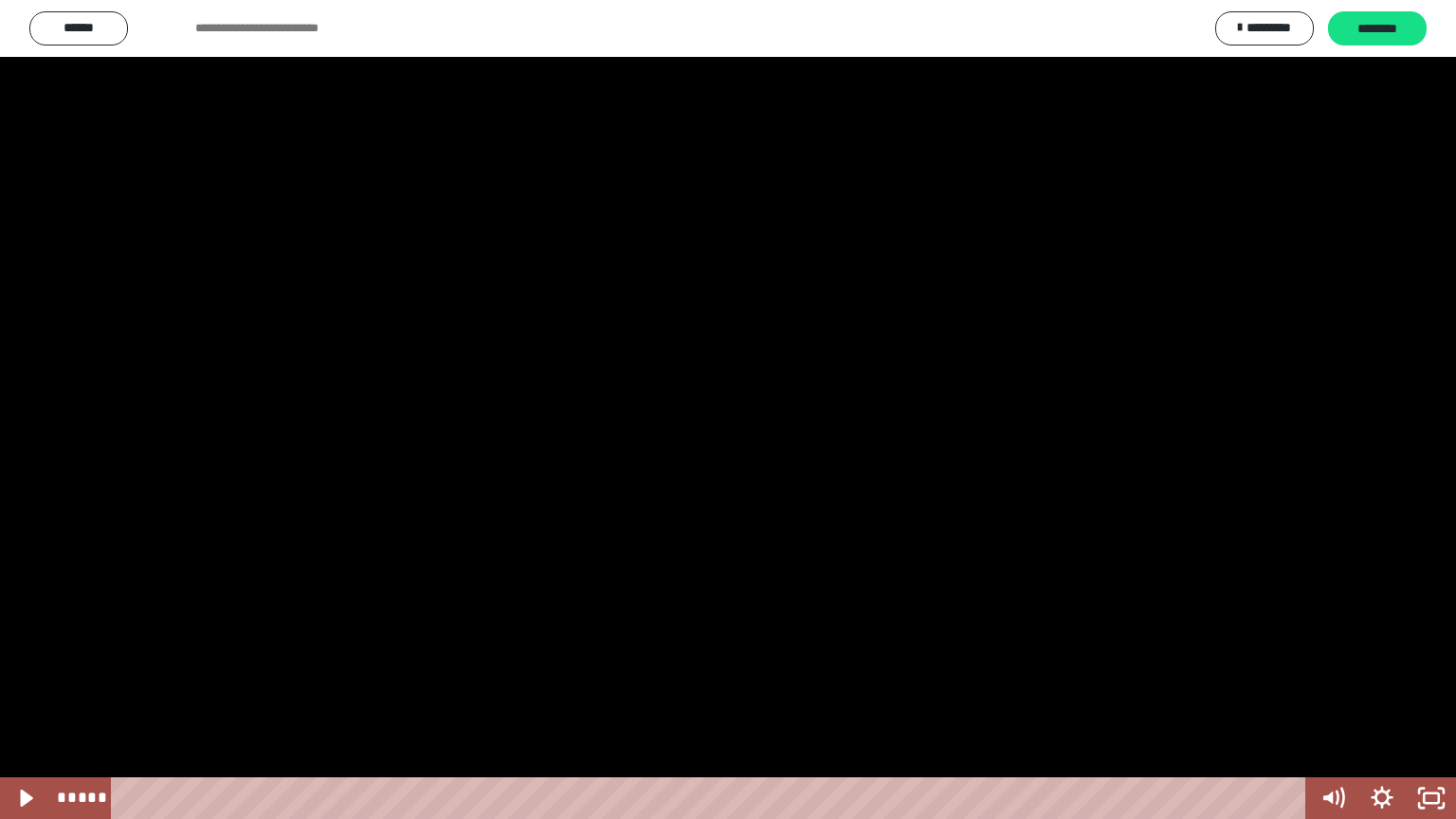 click at bounding box center [728, 410] 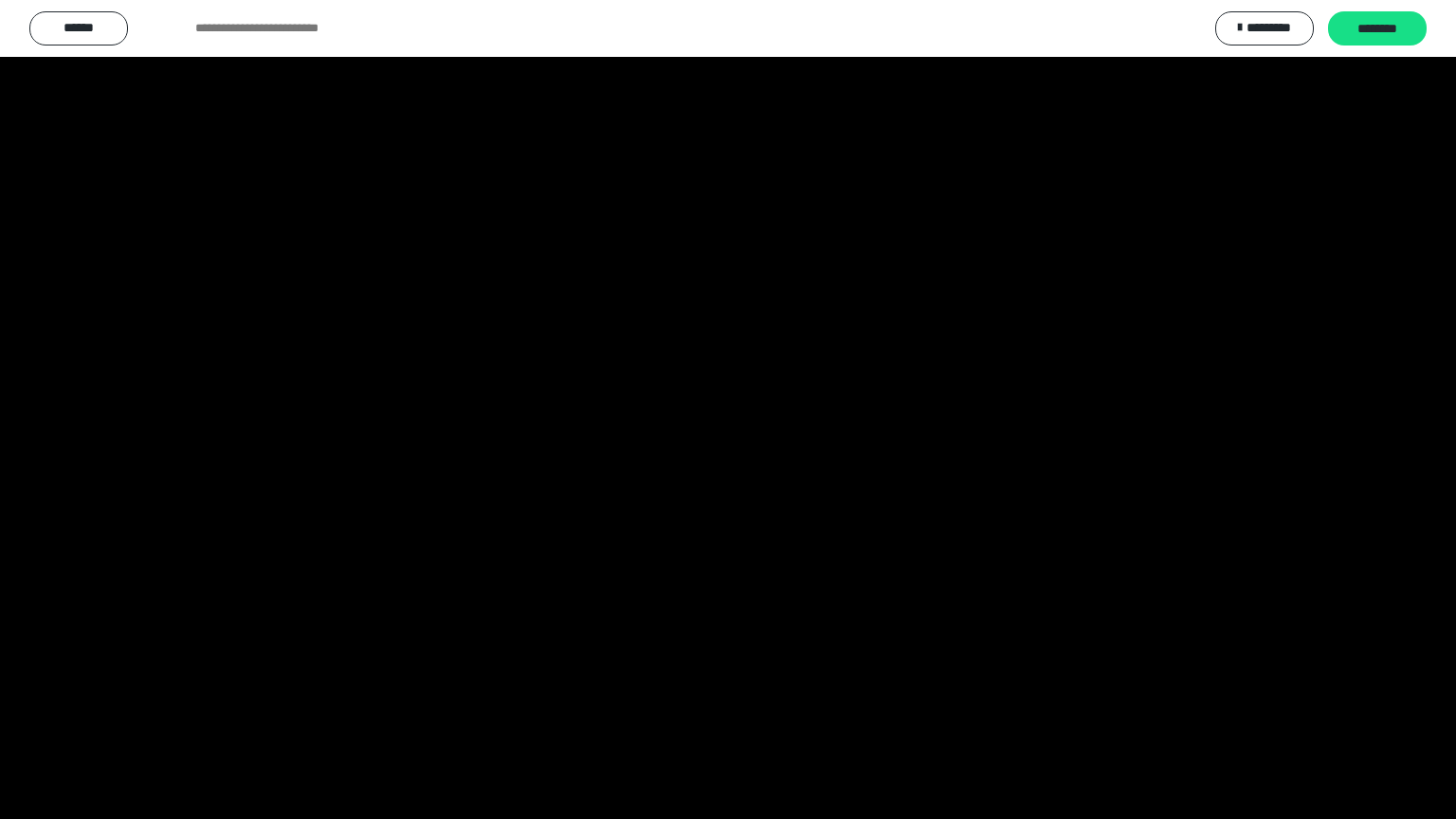 type 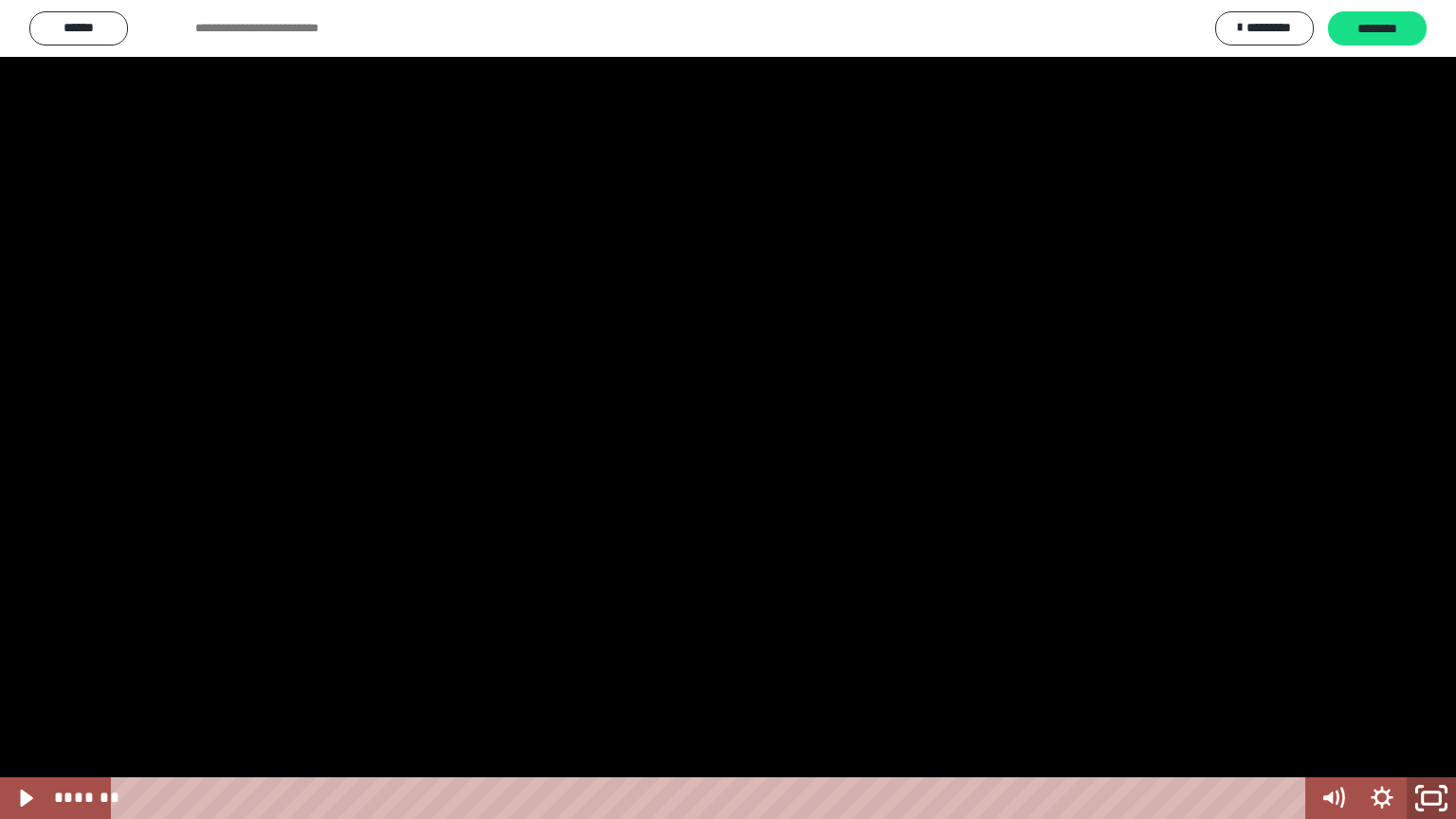 click 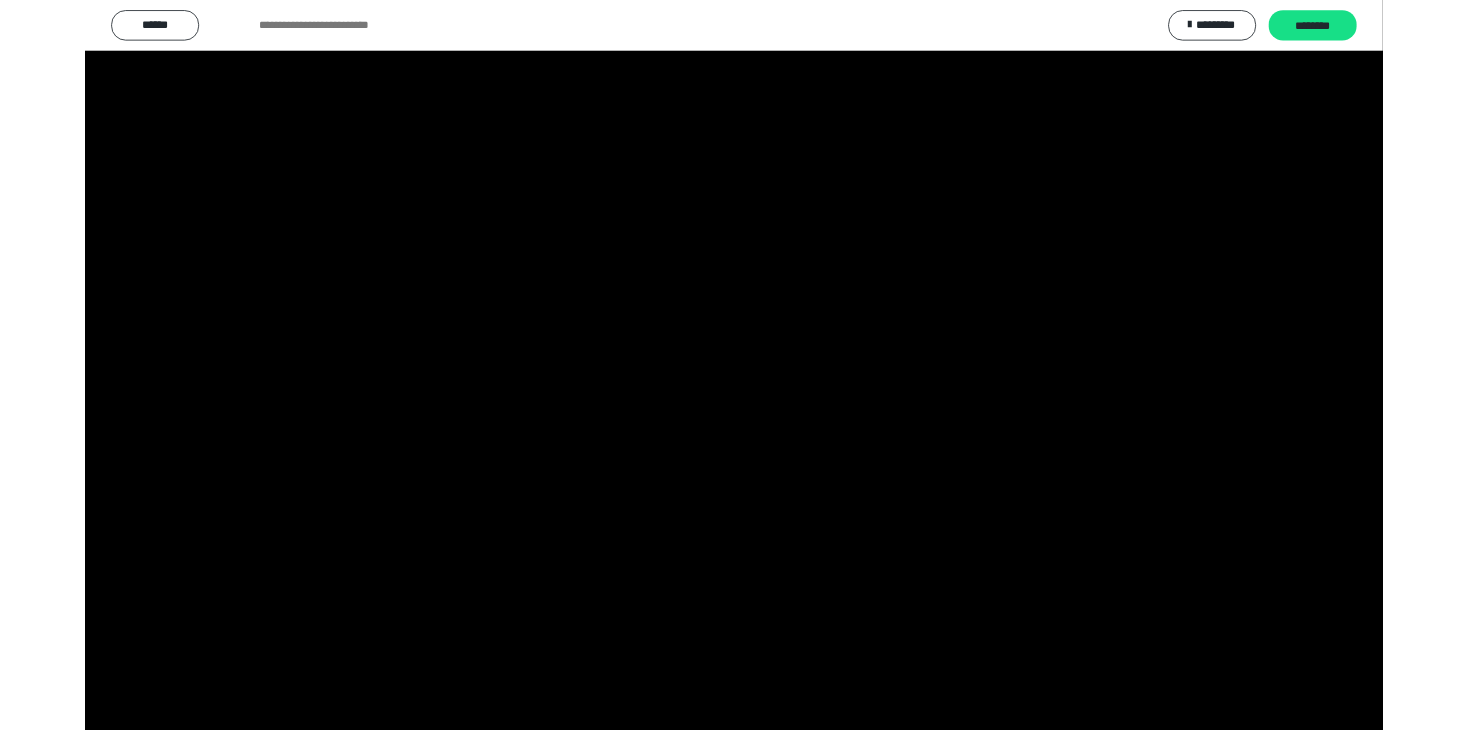 scroll, scrollTop: 632, scrollLeft: 0, axis: vertical 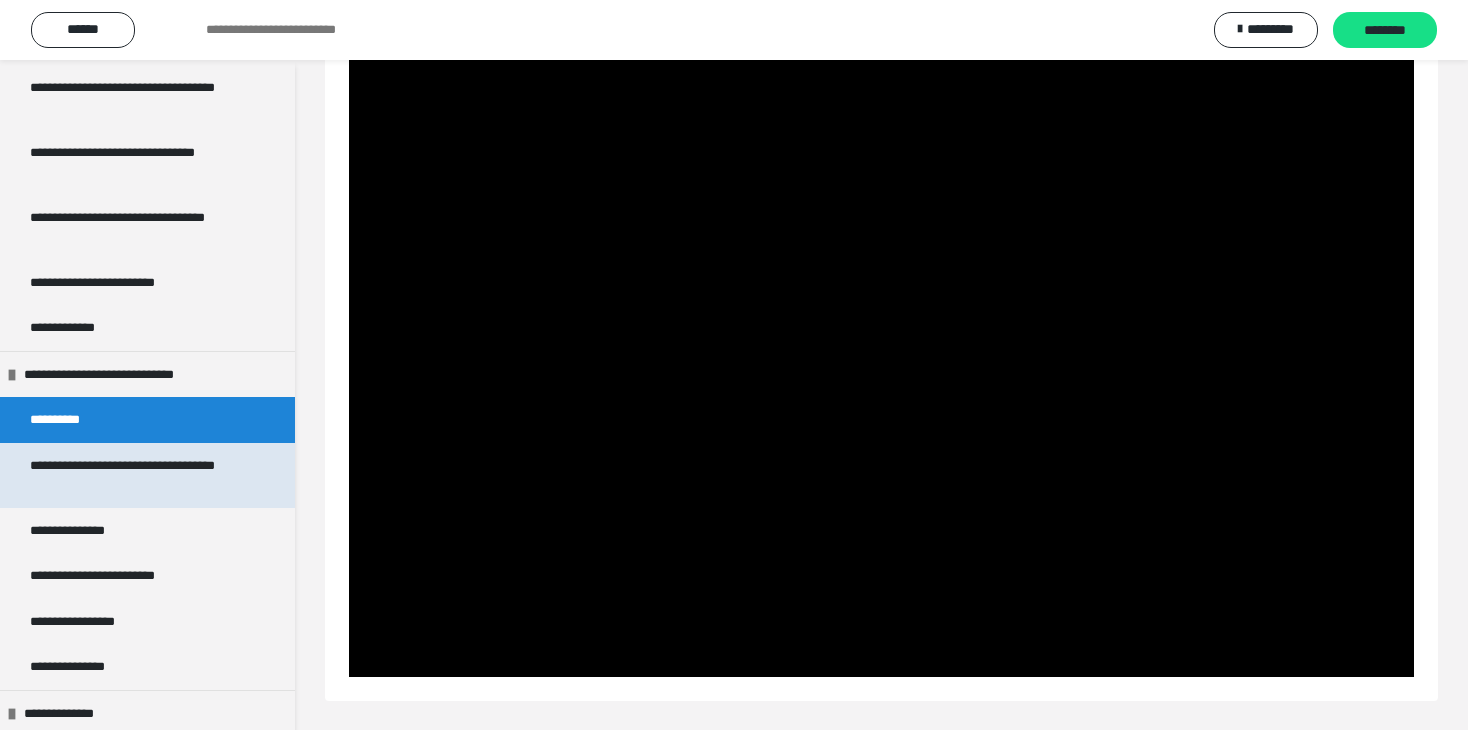 click on "**********" at bounding box center (132, 475) 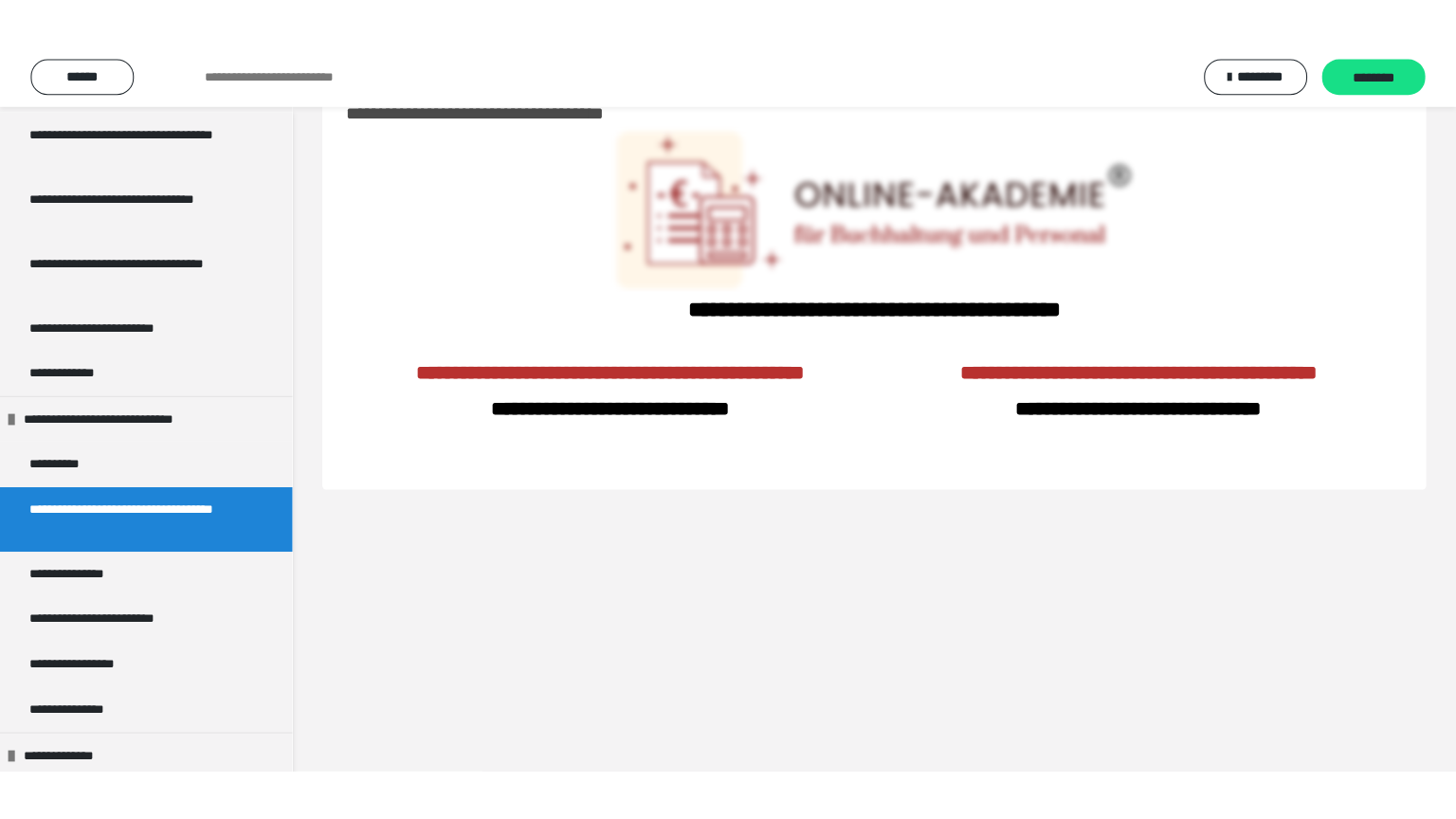 scroll, scrollTop: 57, scrollLeft: 0, axis: vertical 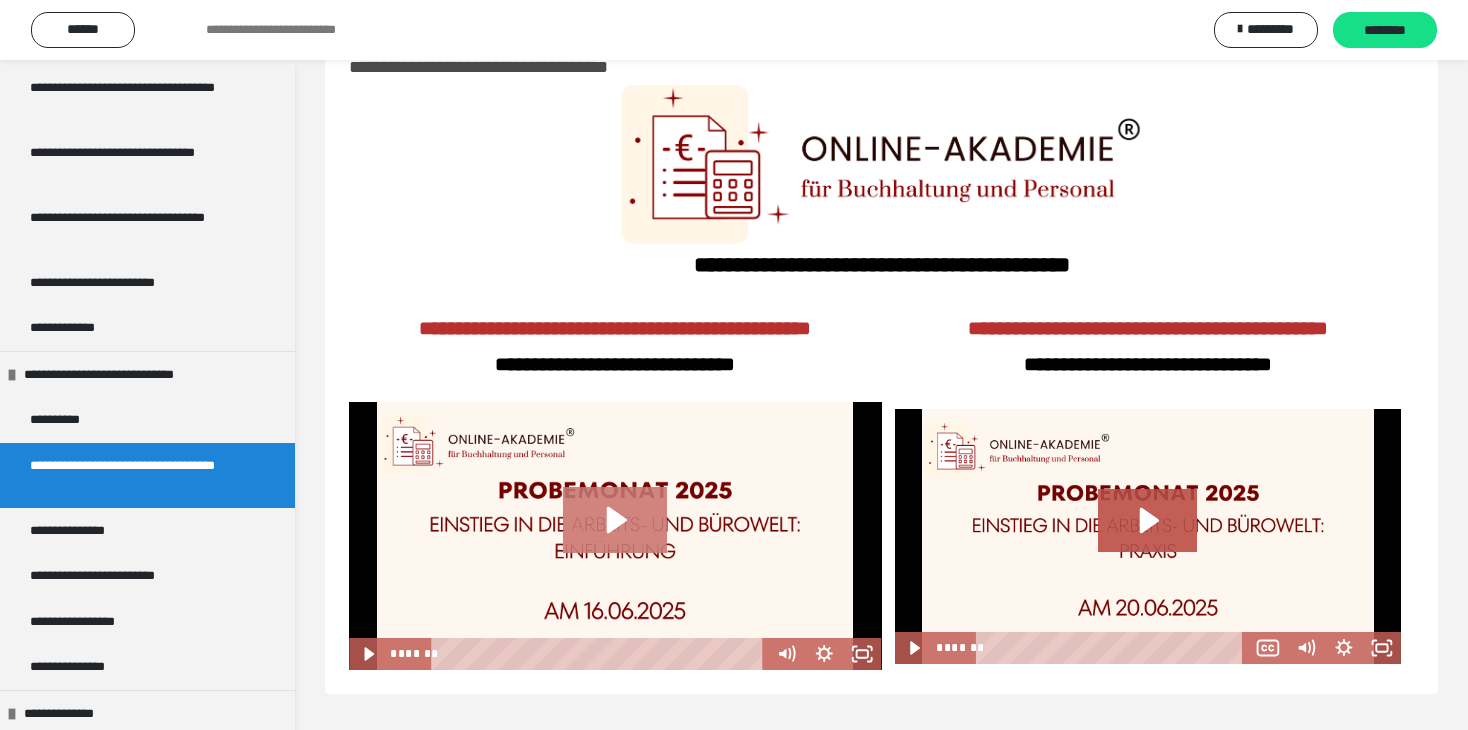 click 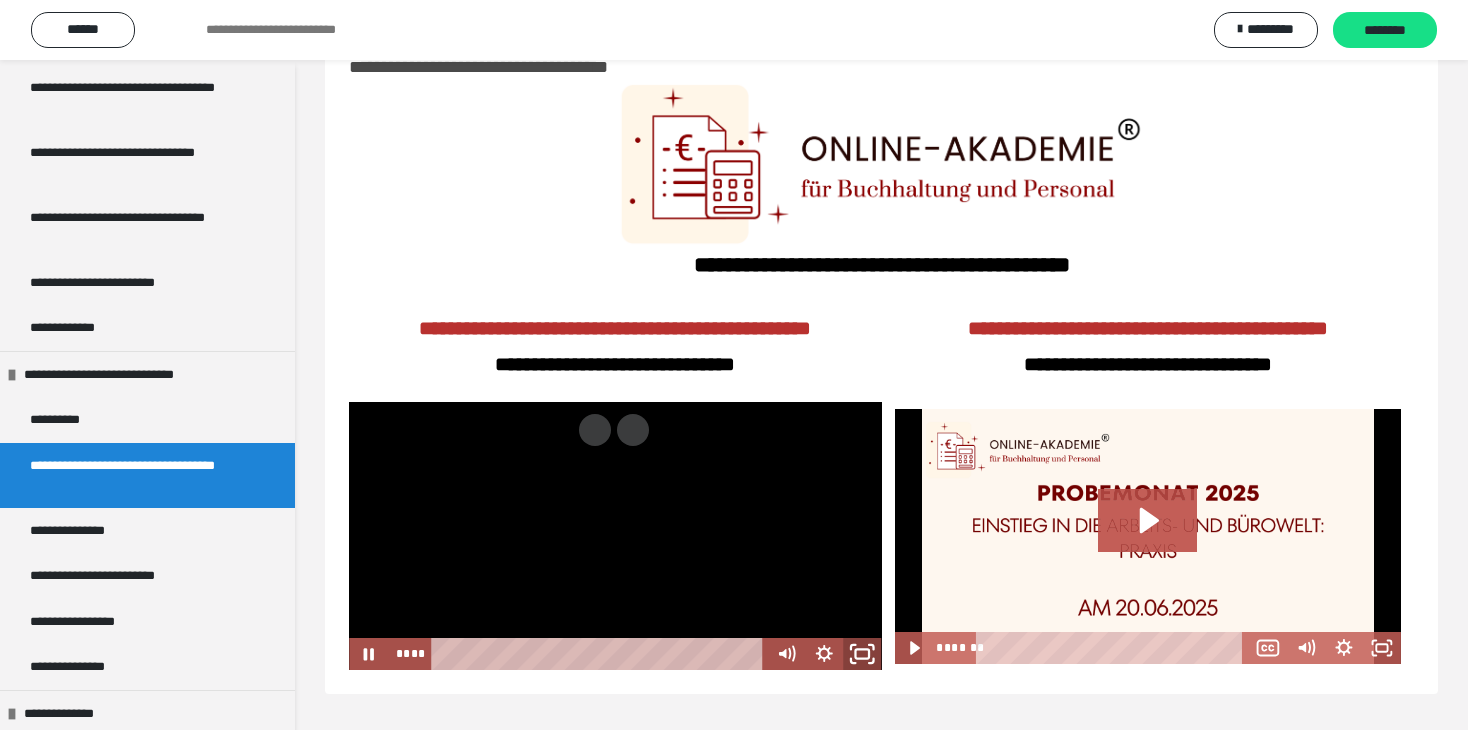 click 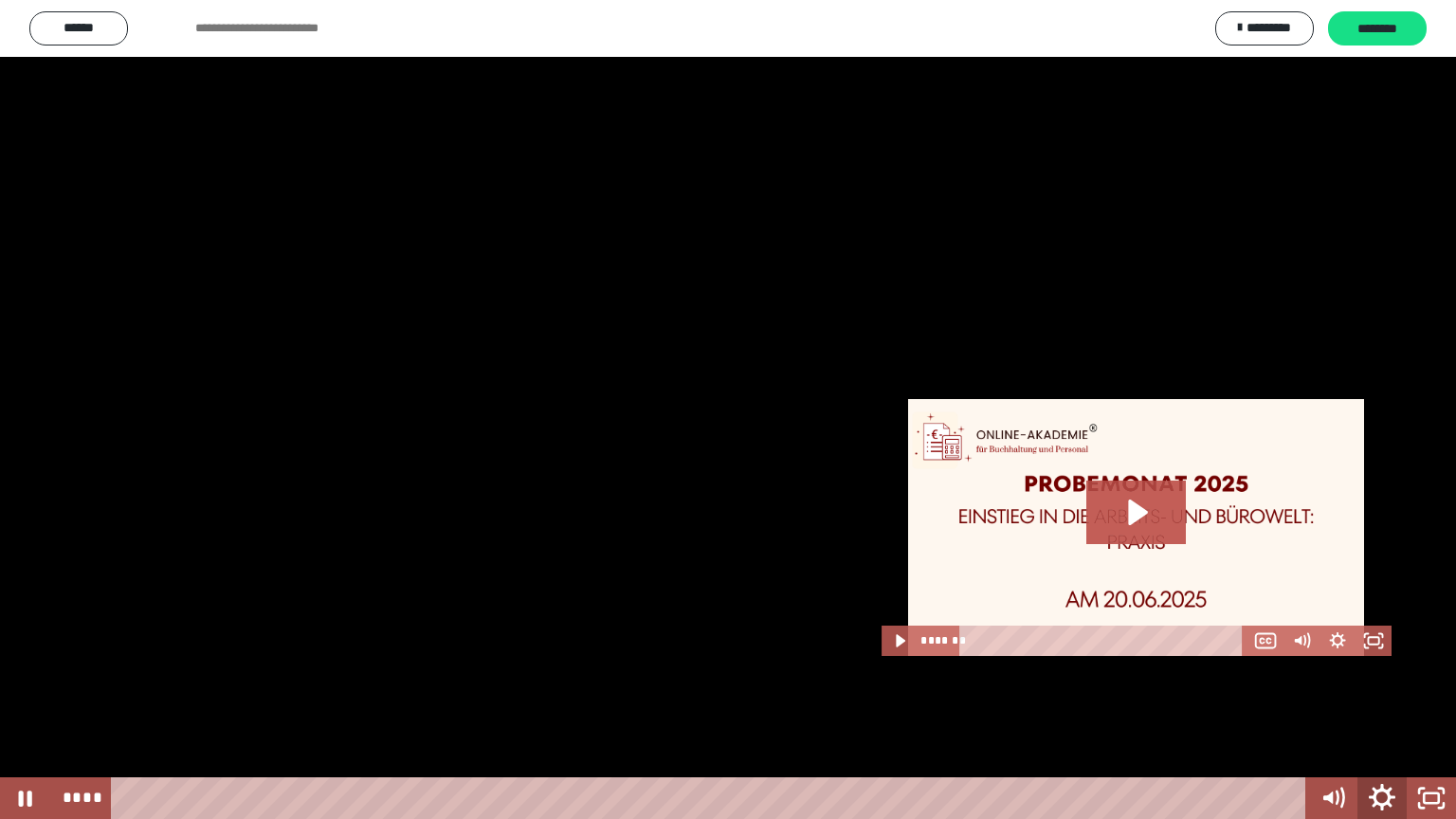 click 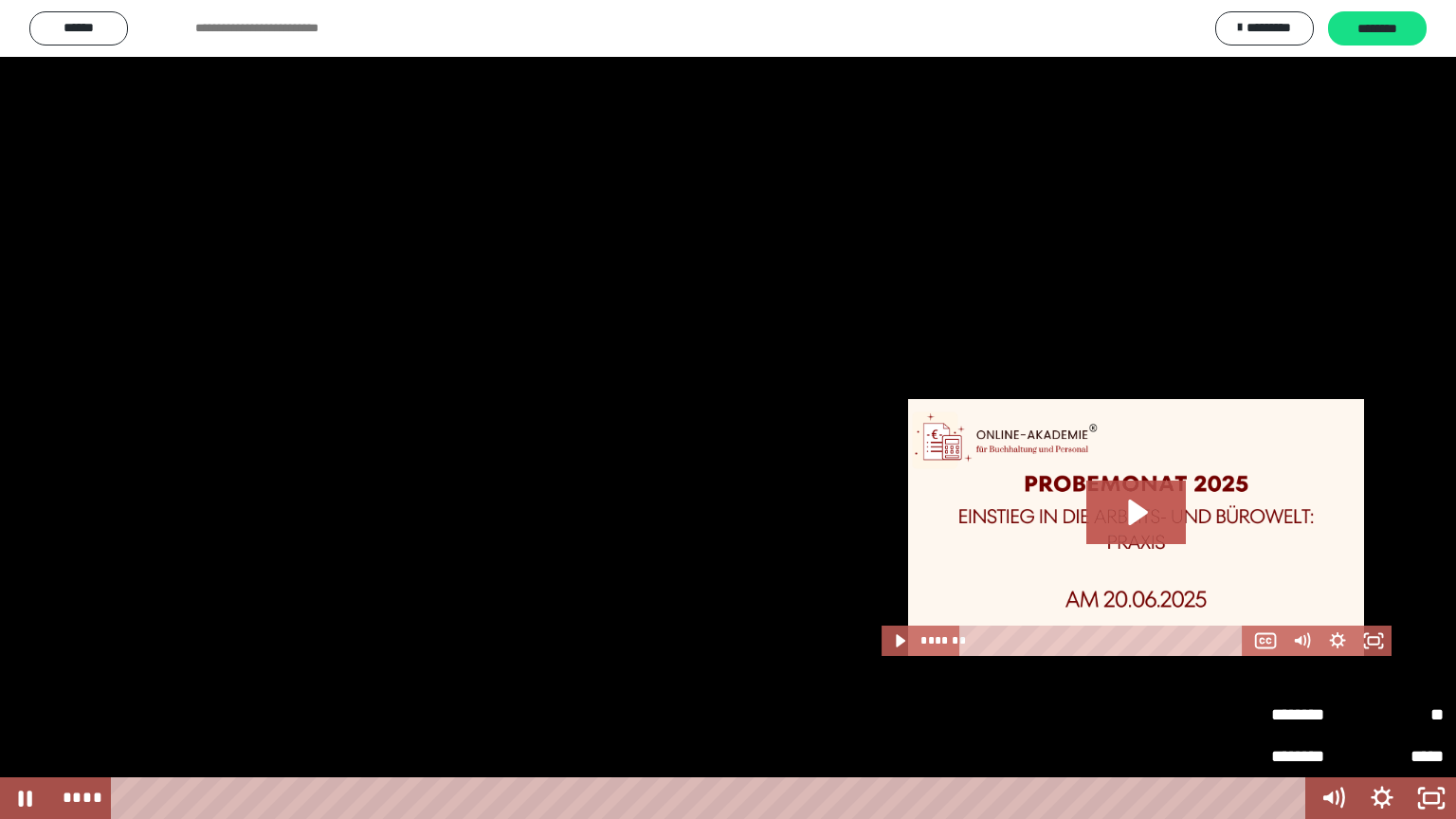 click on "**" at bounding box center [1400, 715] 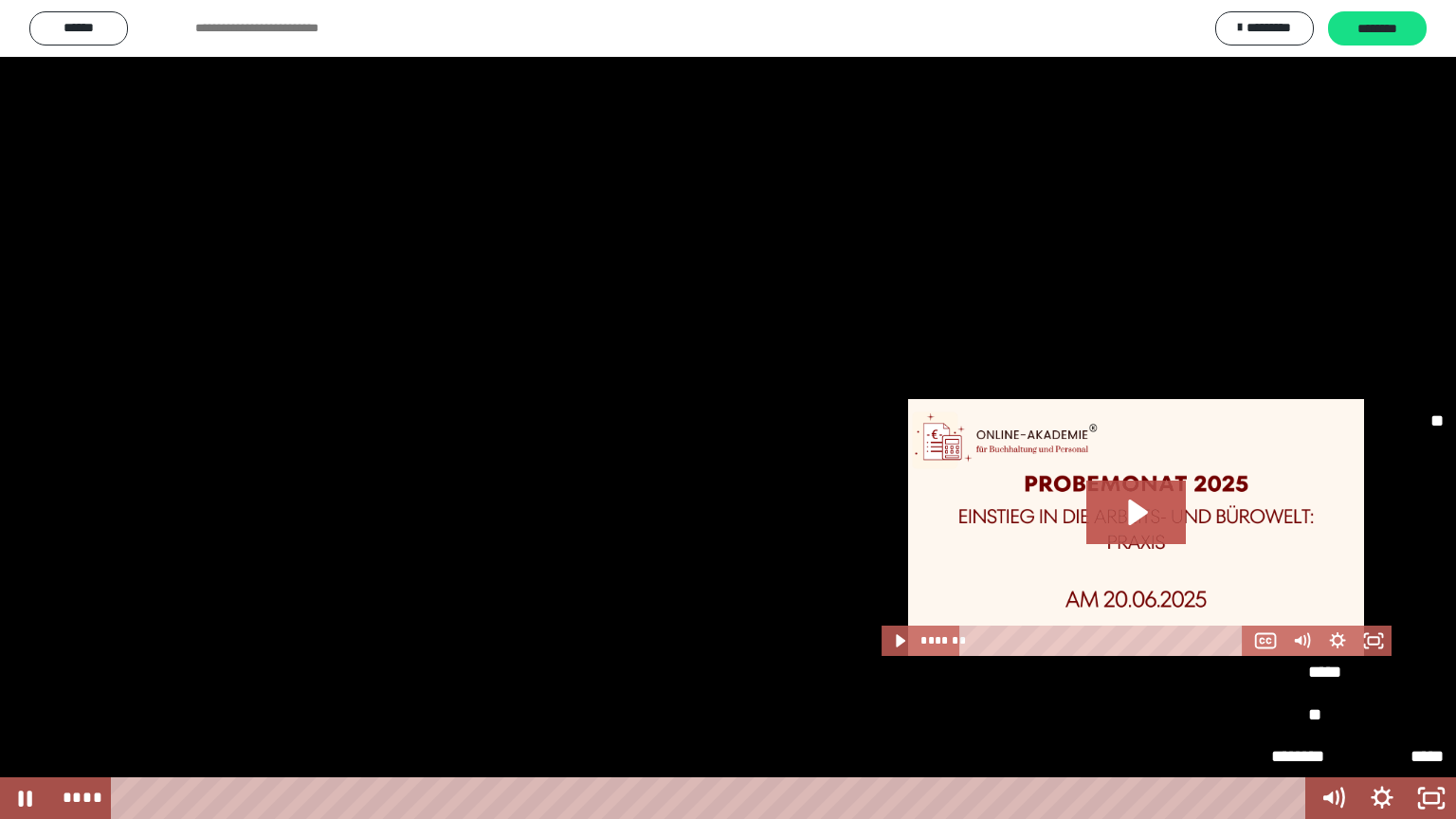 click on "*****" at bounding box center [1357, 590] 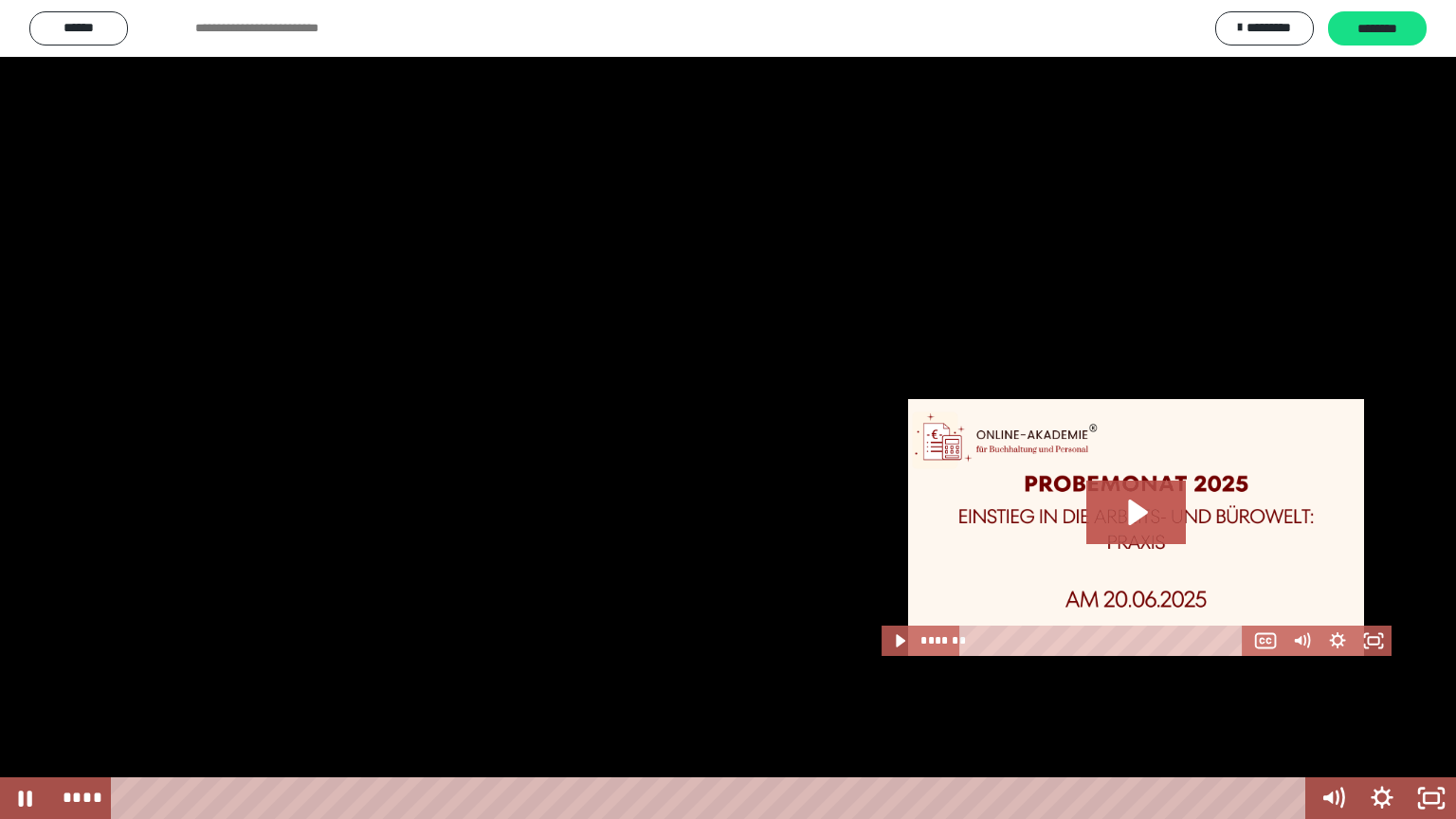 click at bounding box center (728, 410) 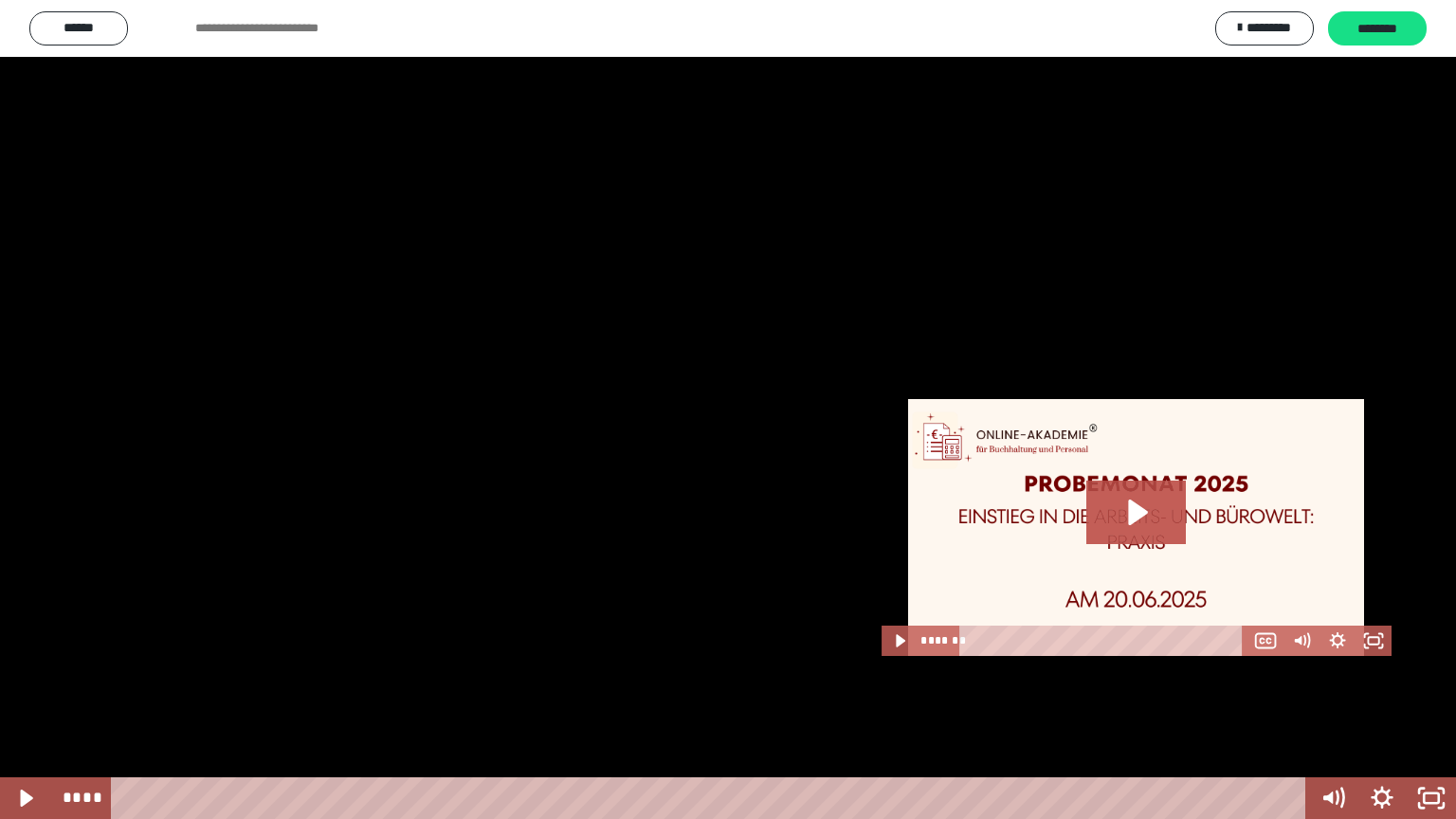 type 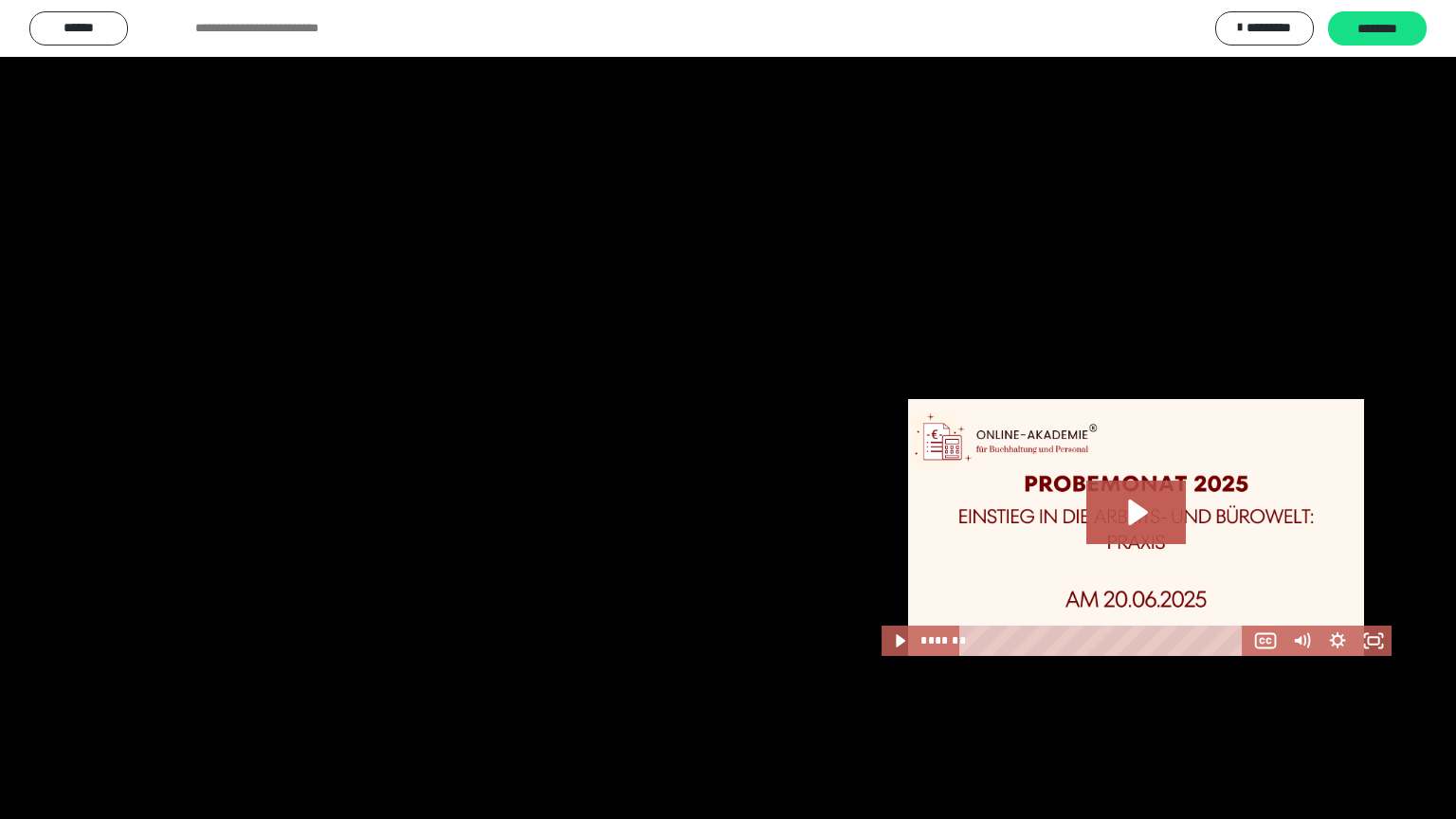click at bounding box center [0, 0] 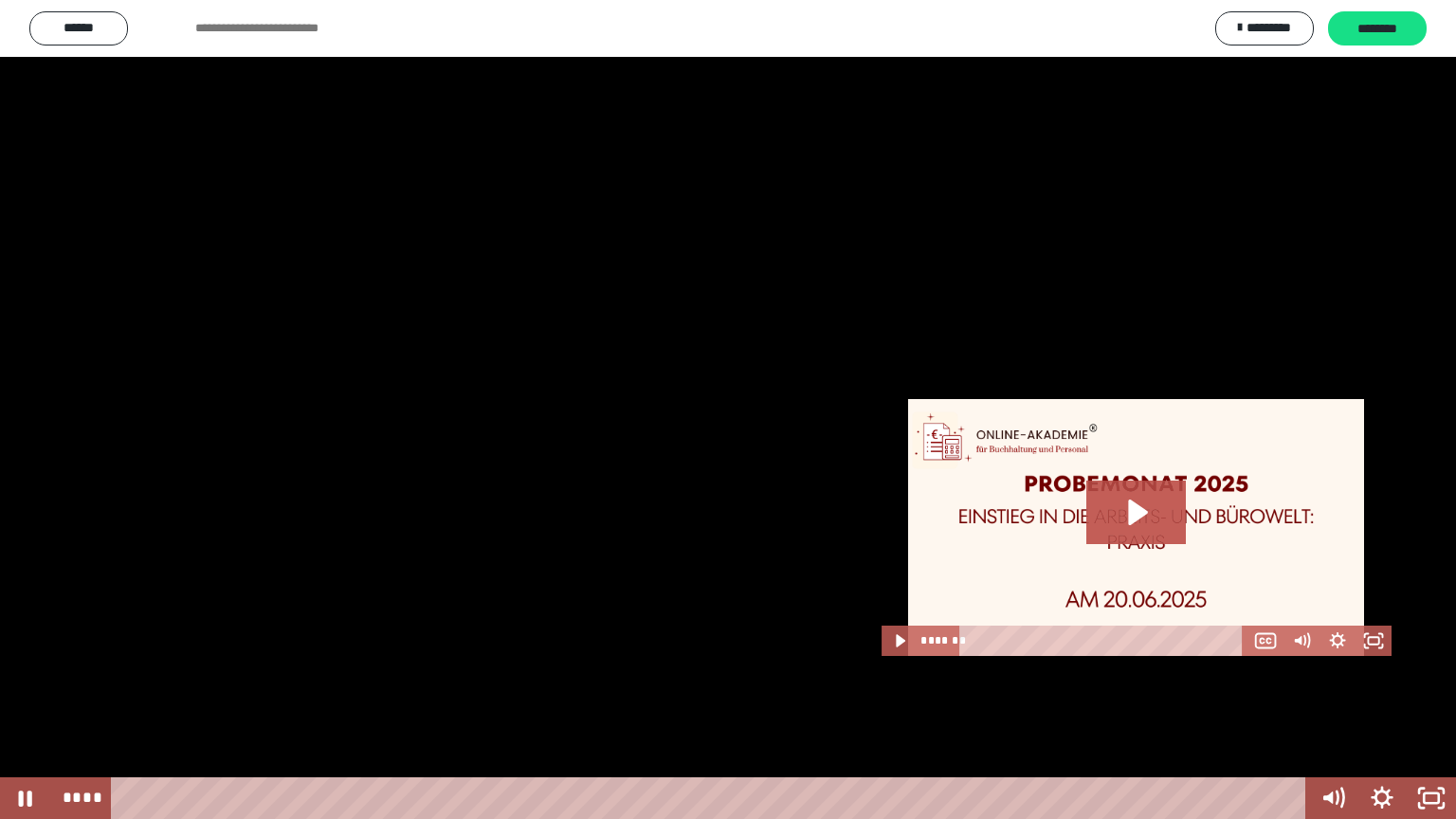 click at bounding box center [728, 410] 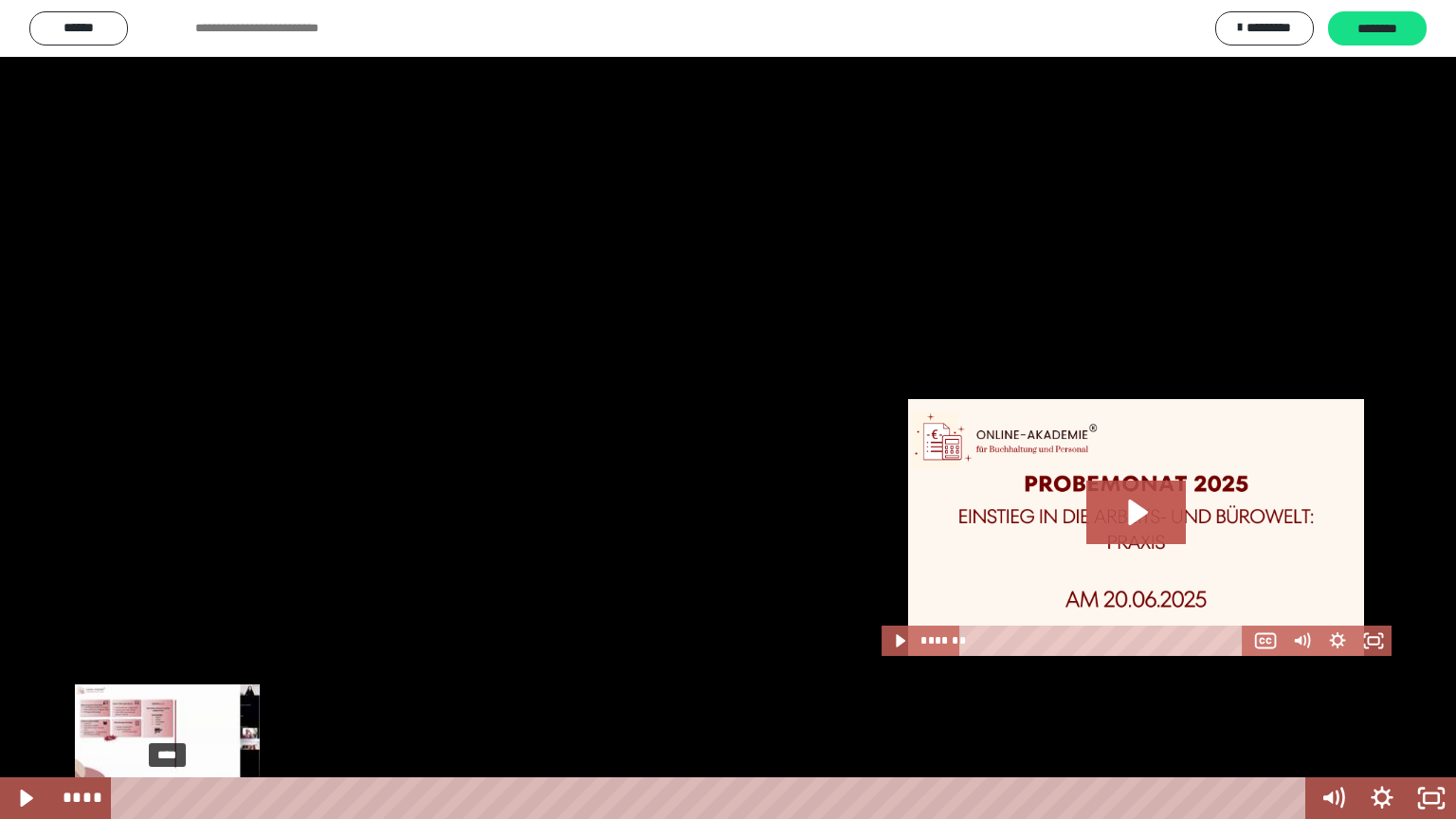 click at bounding box center [167, 798] 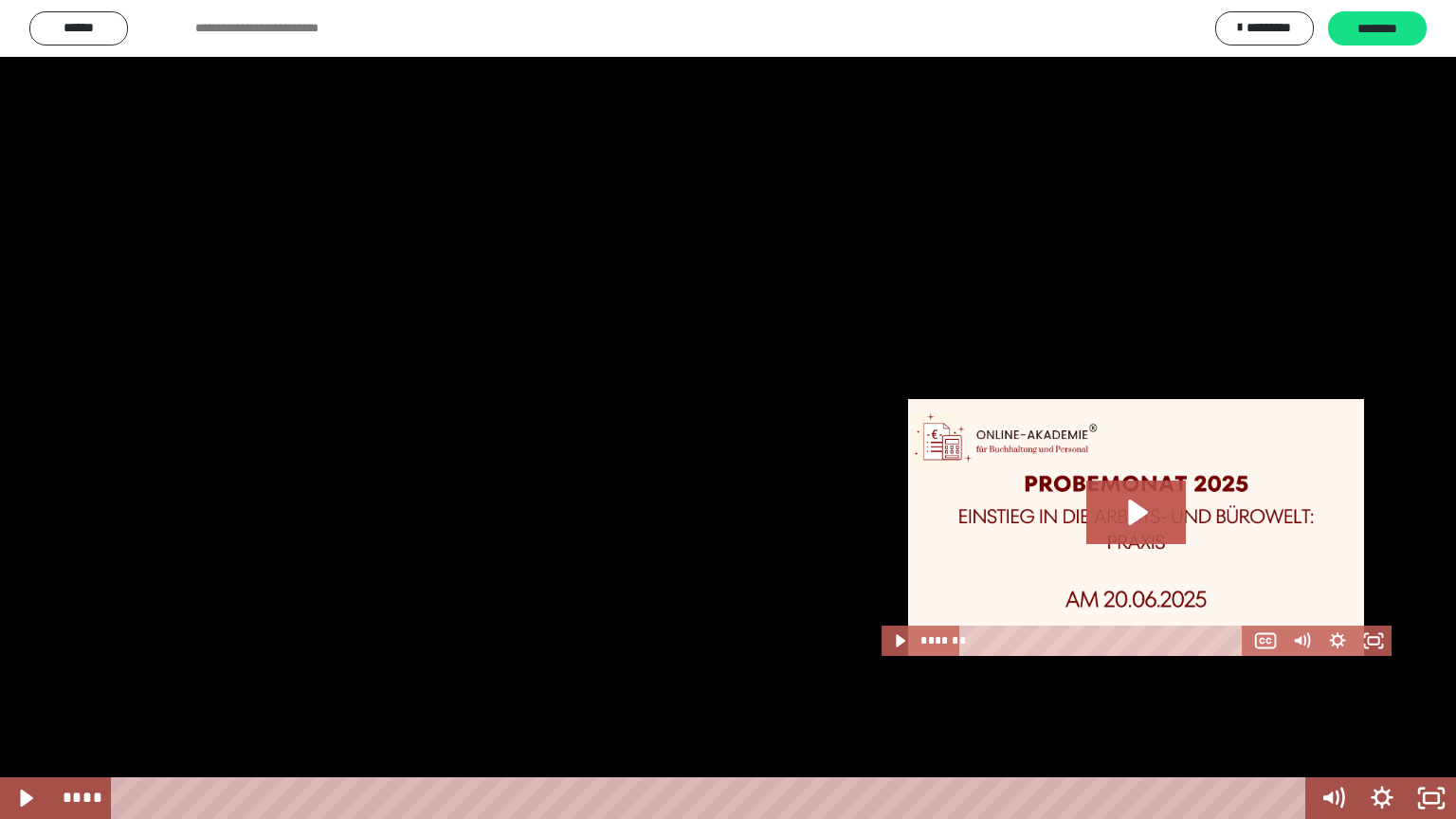 click at bounding box center (728, 410) 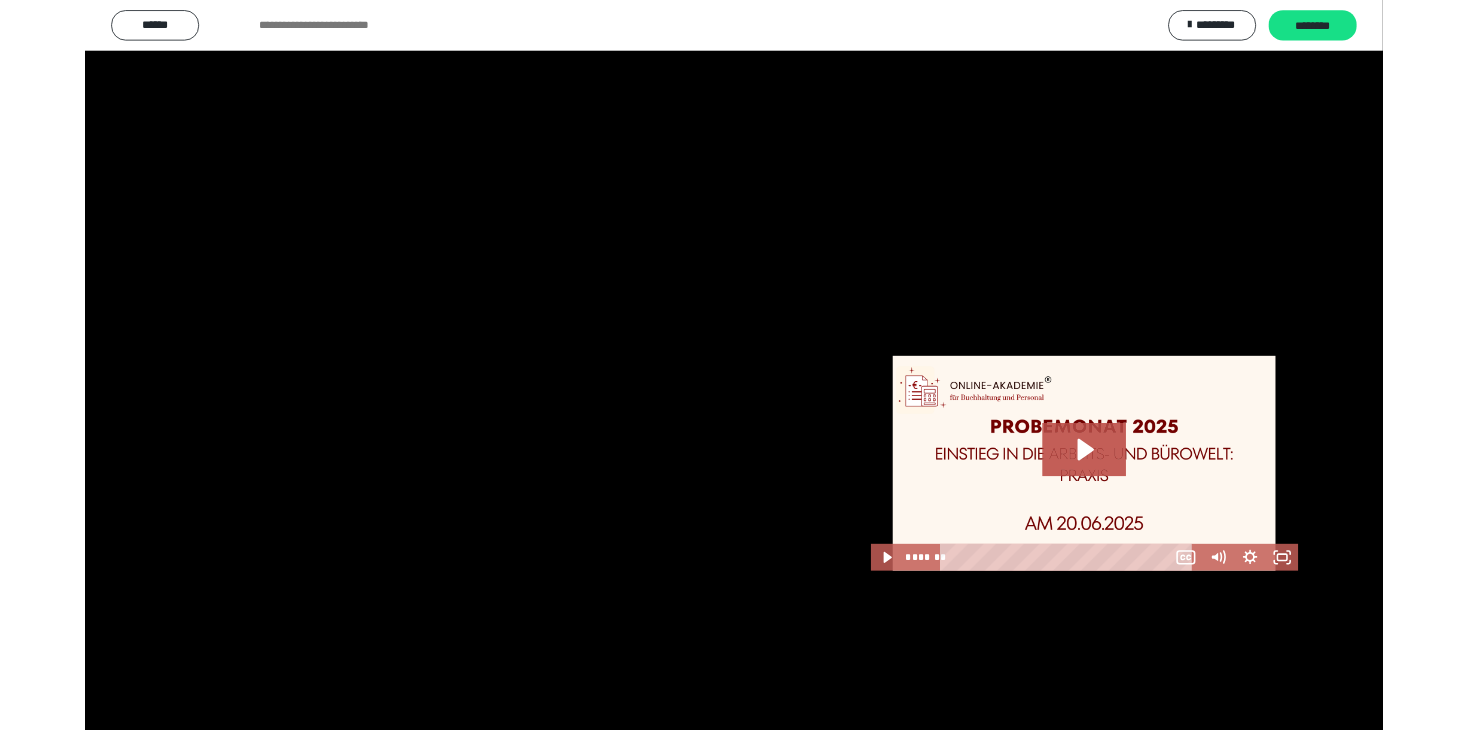 scroll, scrollTop: 632, scrollLeft: 0, axis: vertical 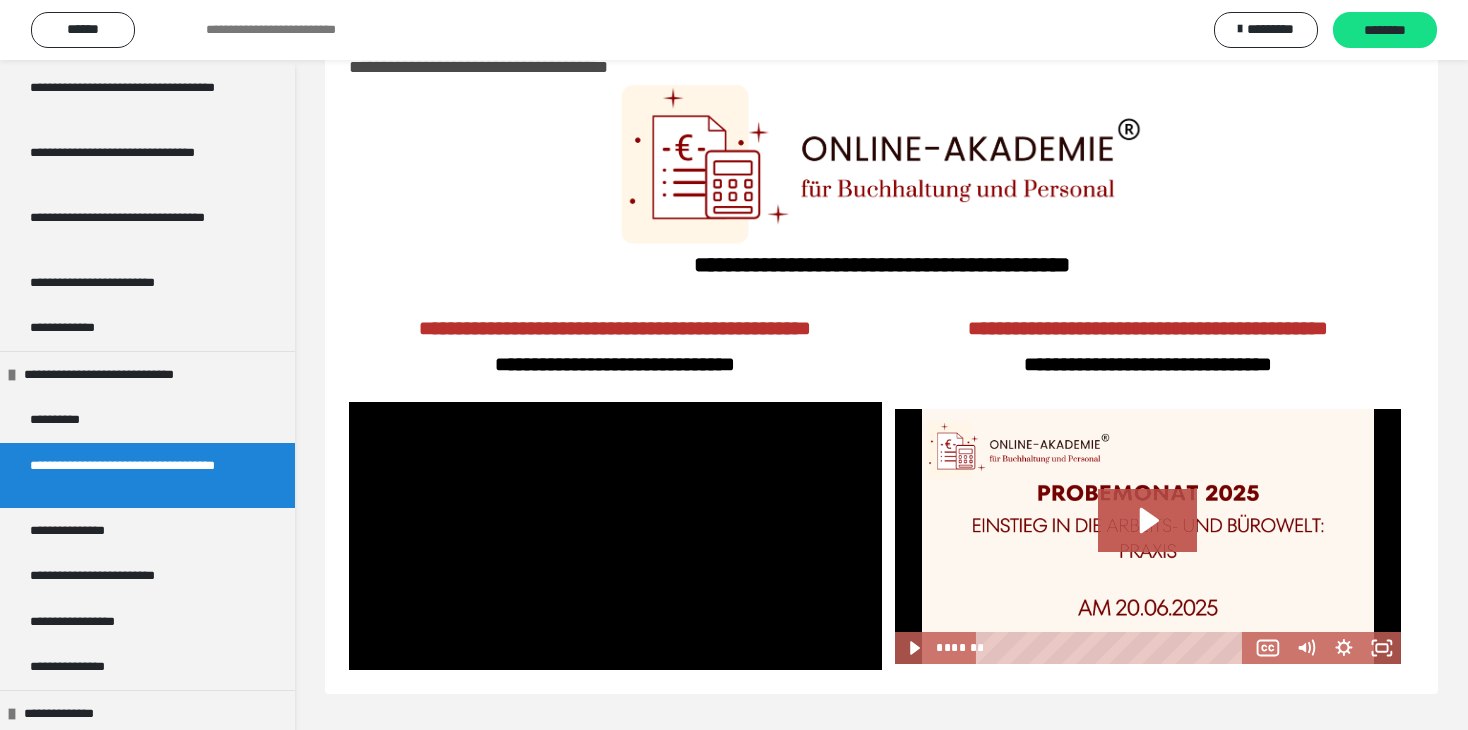 click at bounding box center (1148, 536) 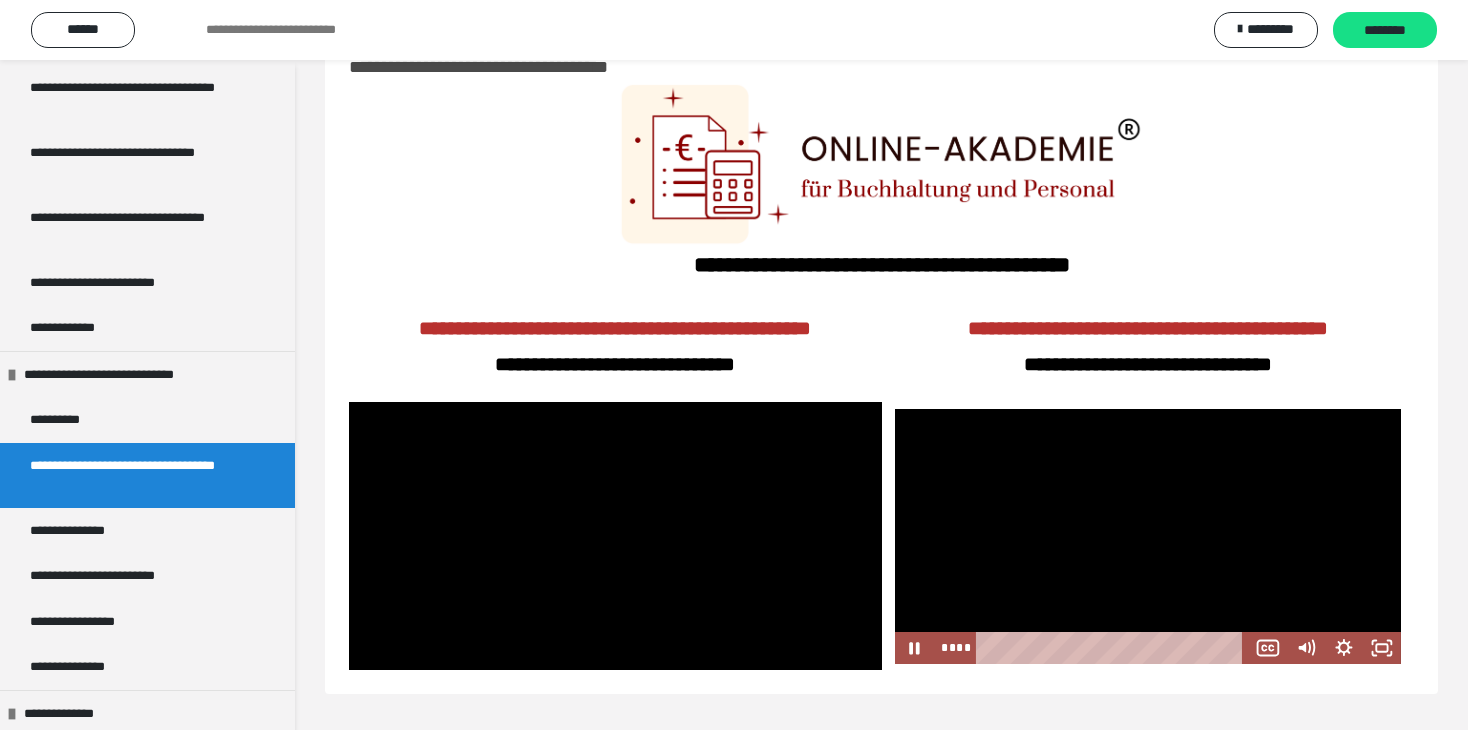 click at bounding box center [1148, 536] 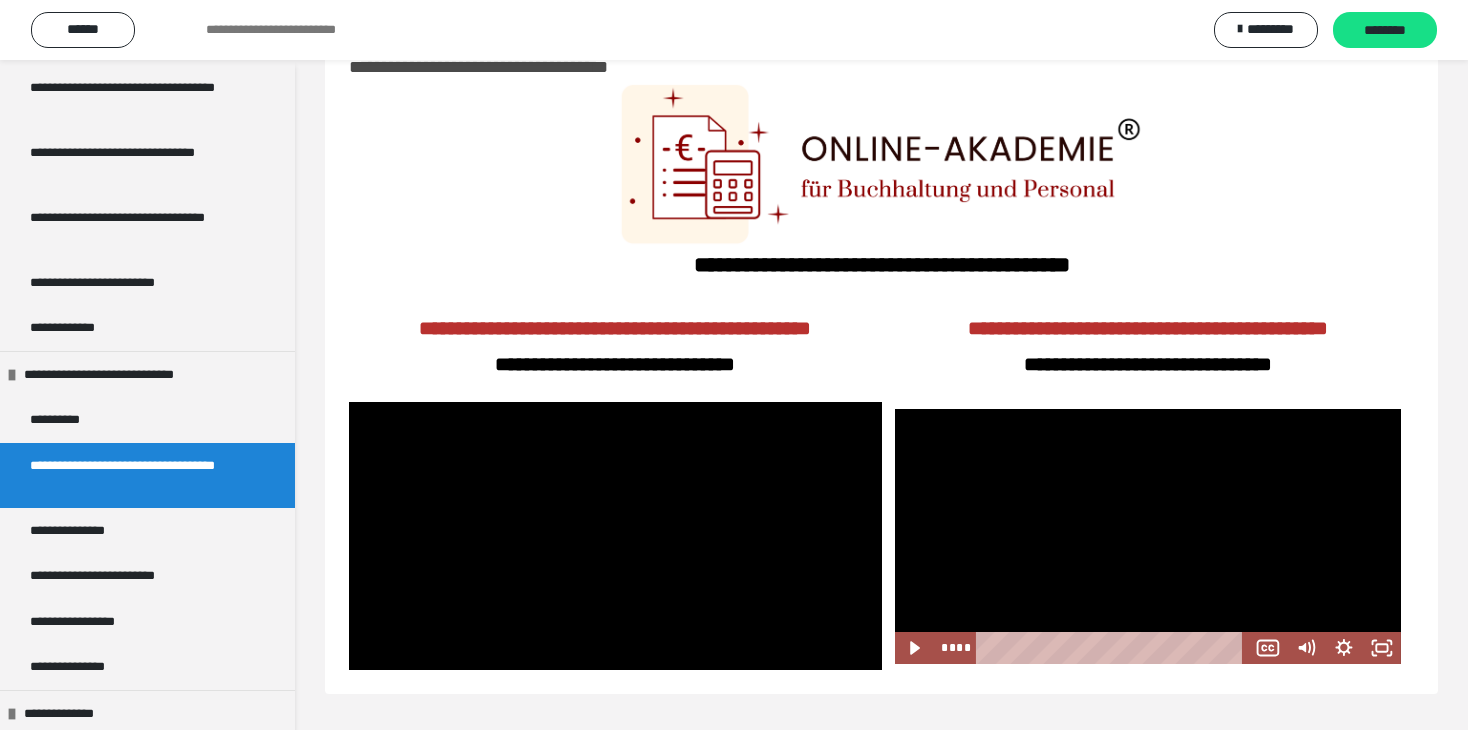 click at bounding box center [1148, 536] 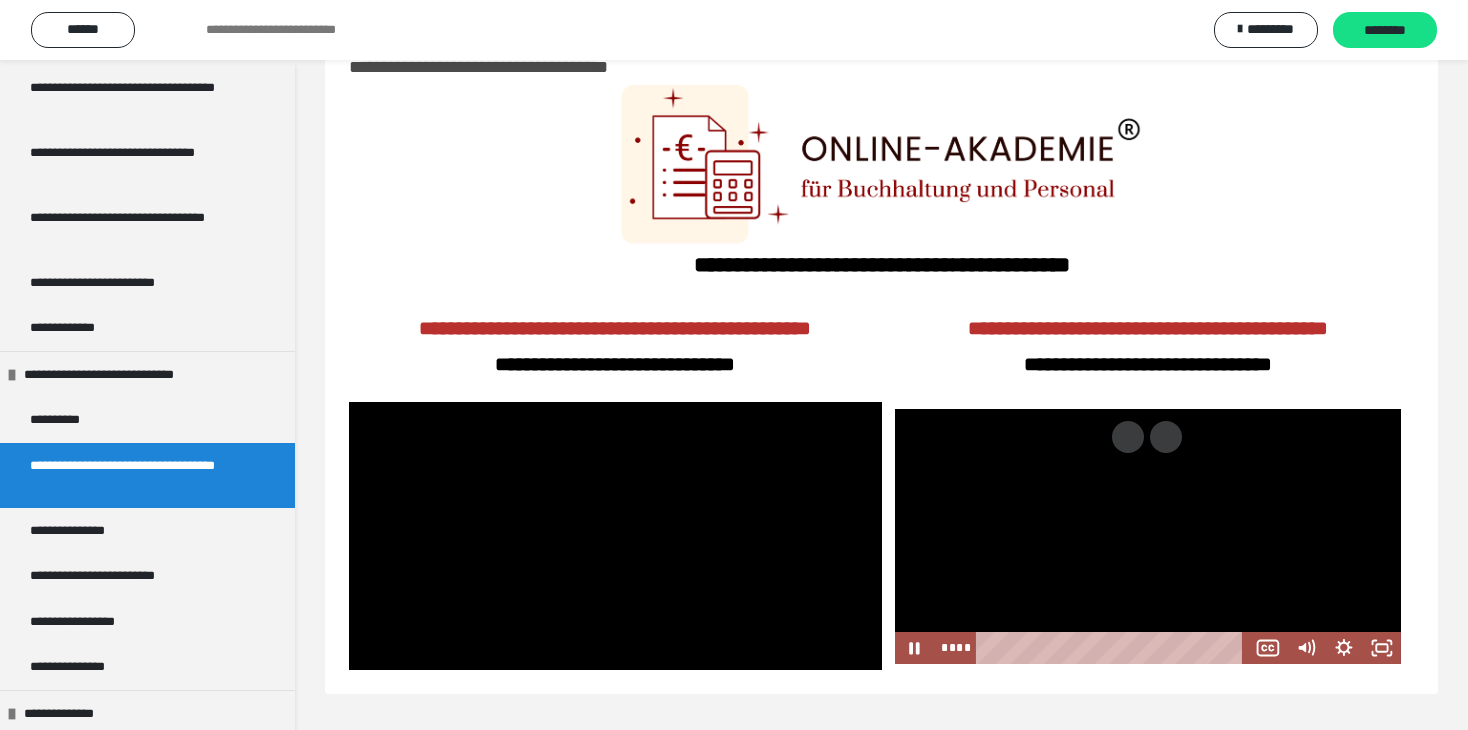 click at bounding box center (1148, 536) 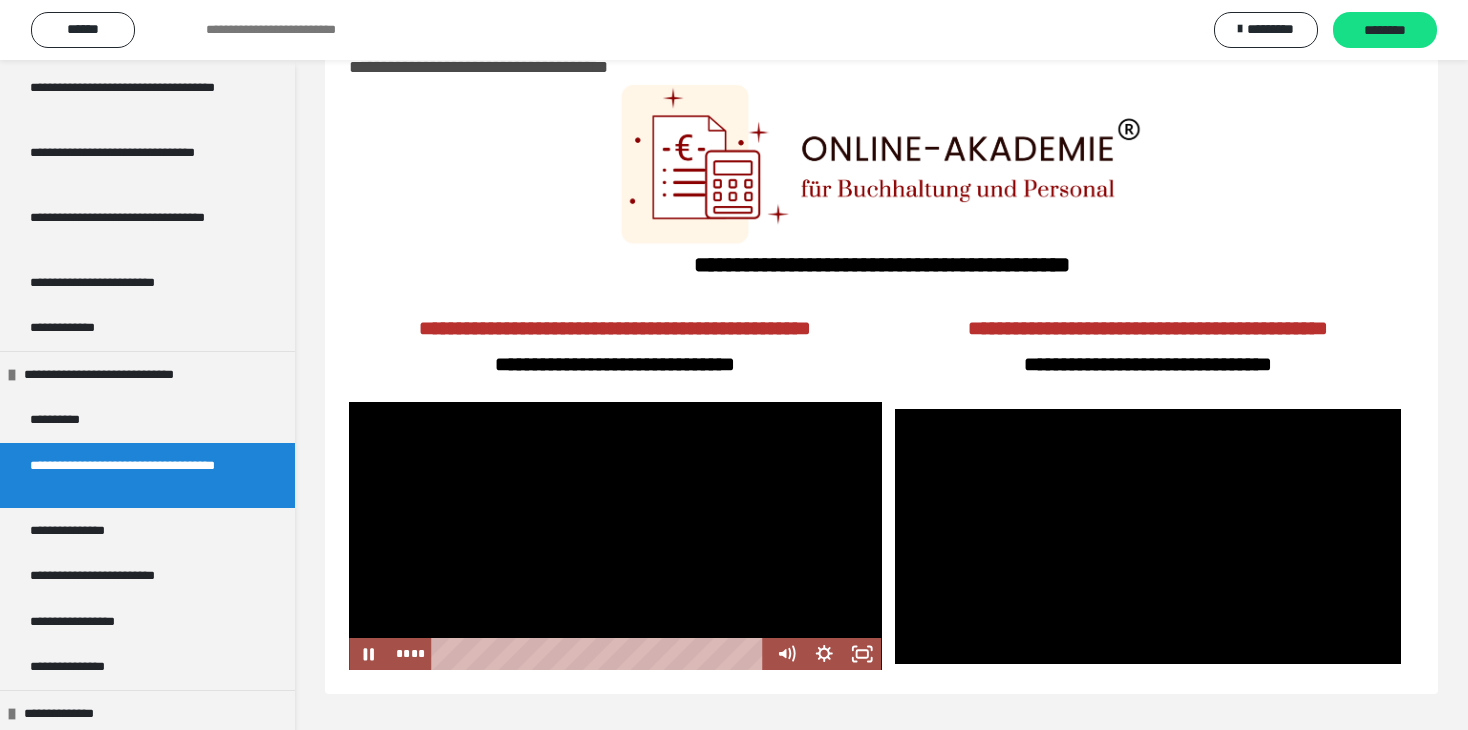 click at bounding box center (615, 536) 